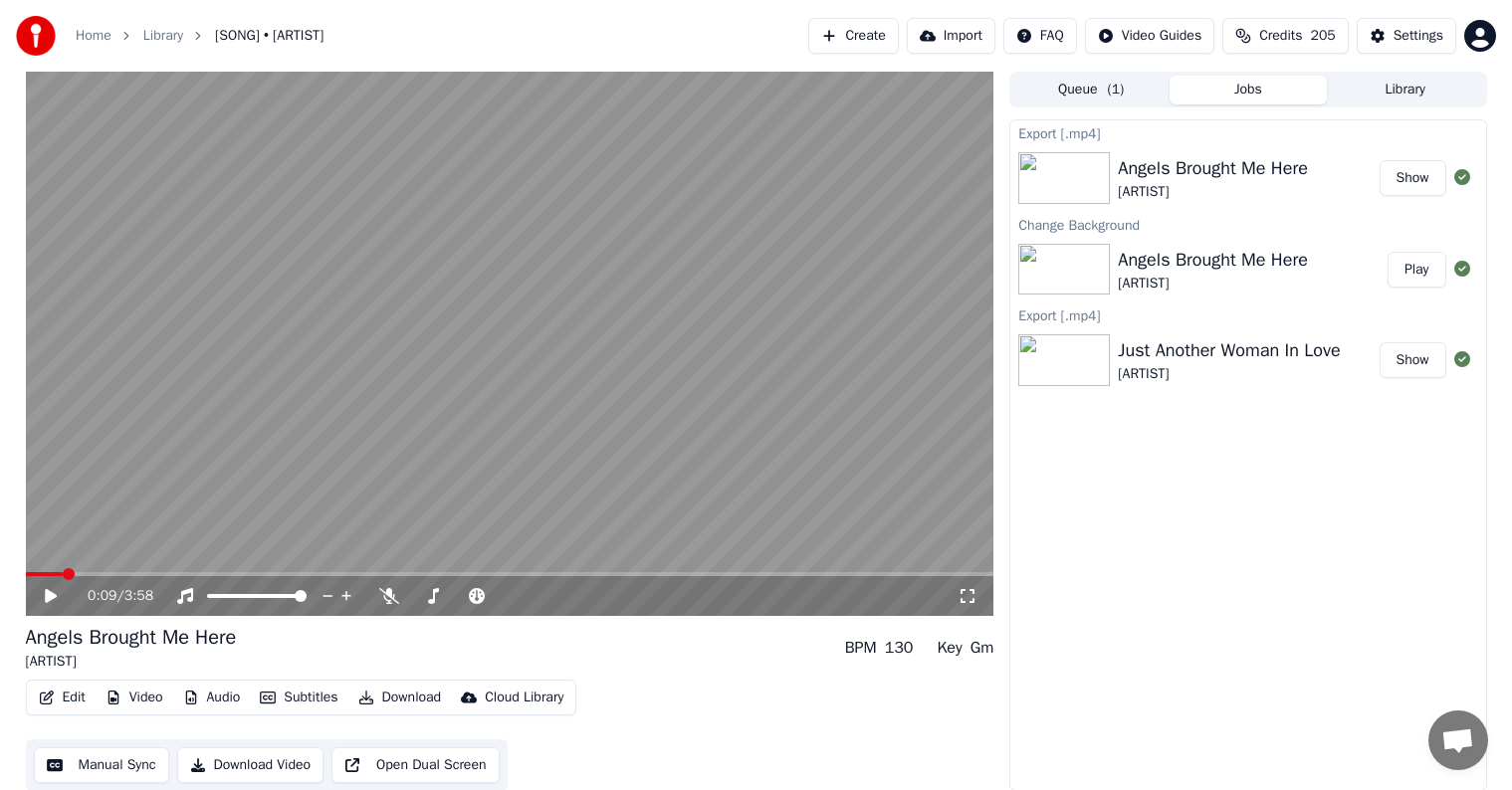 scroll, scrollTop: 1, scrollLeft: 0, axis: vertical 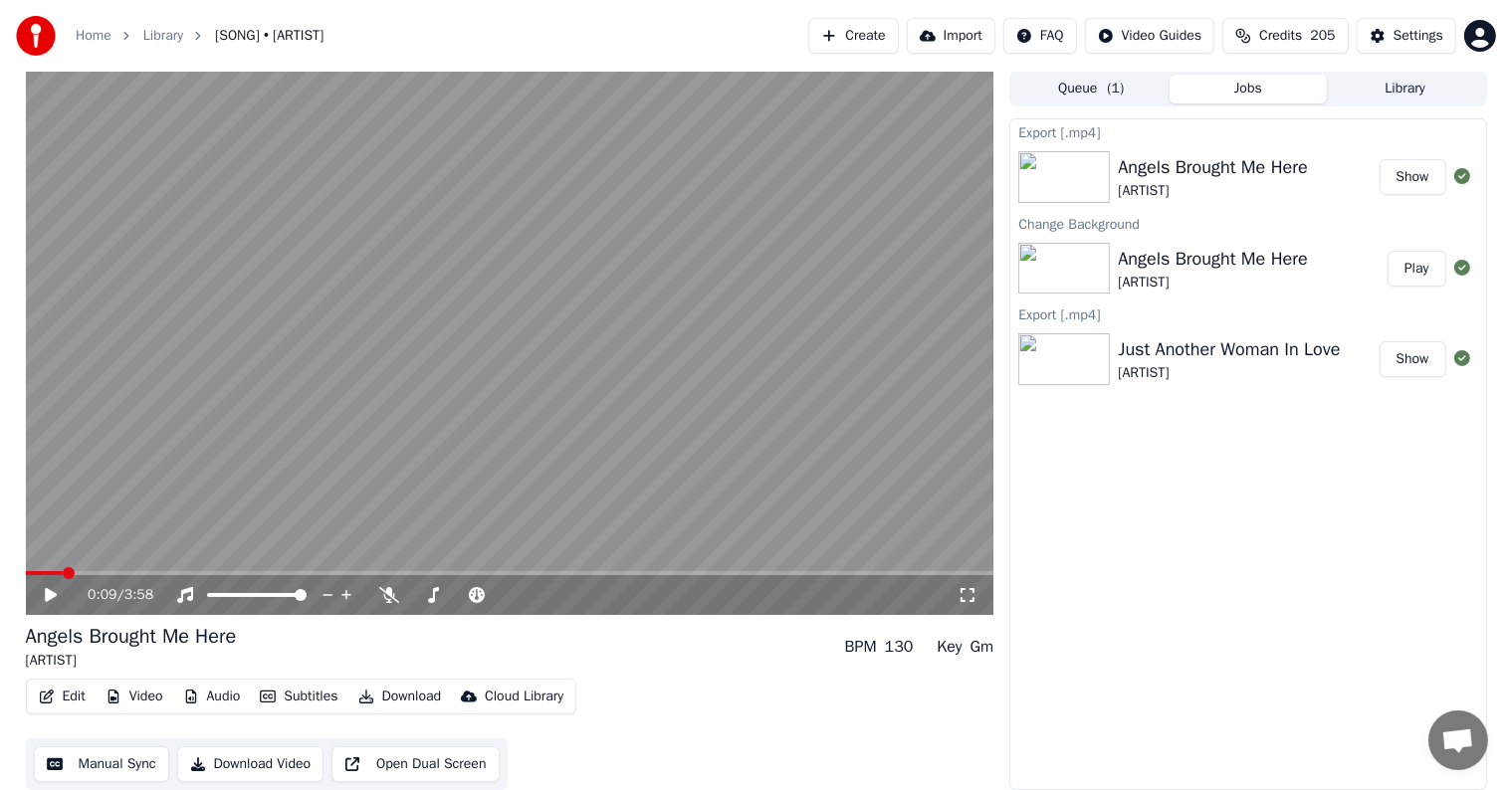 click on "Library" at bounding box center [1405, 89] 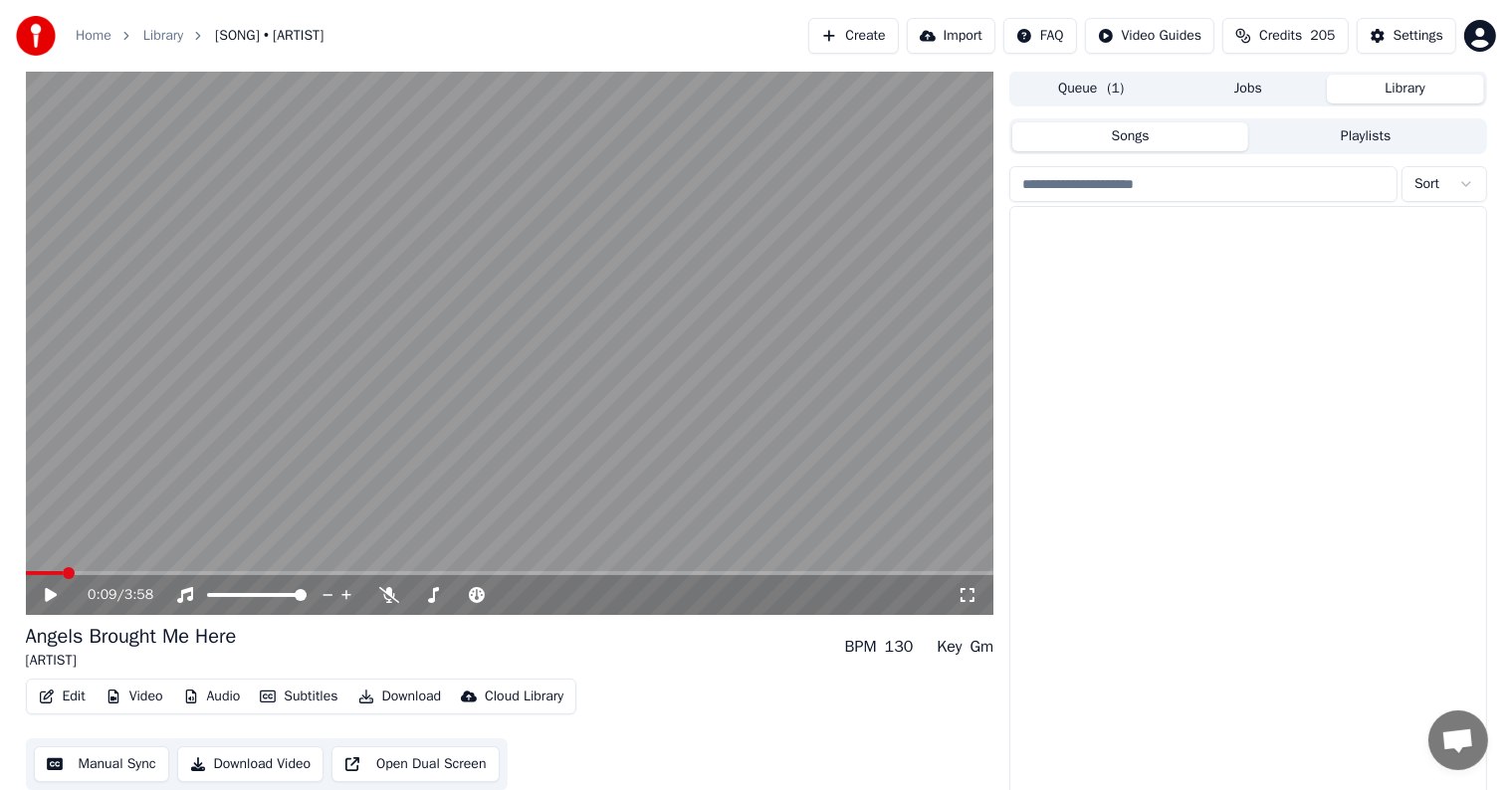 scroll, scrollTop: 1, scrollLeft: 0, axis: vertical 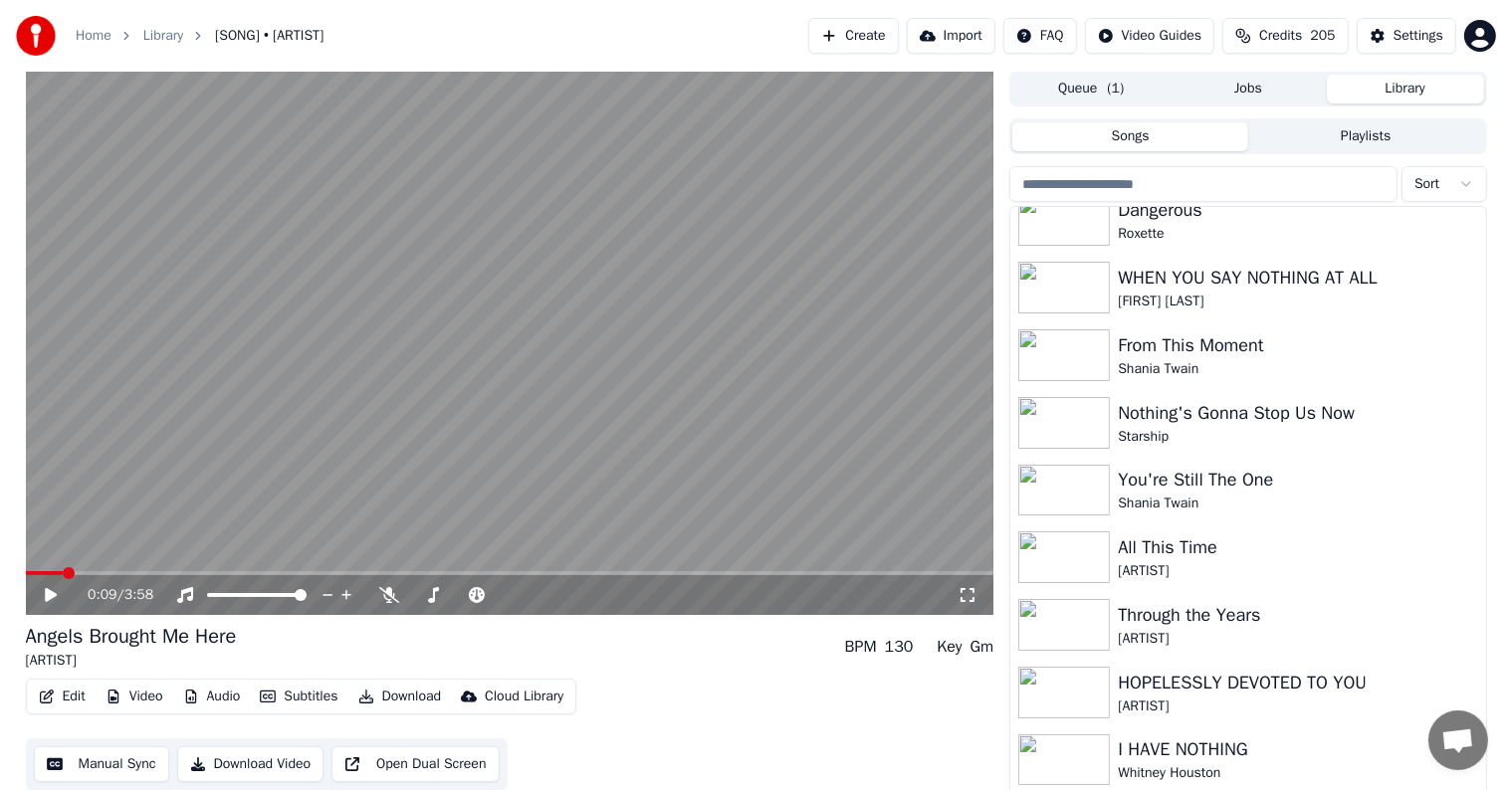 click at bounding box center (1203, 184) 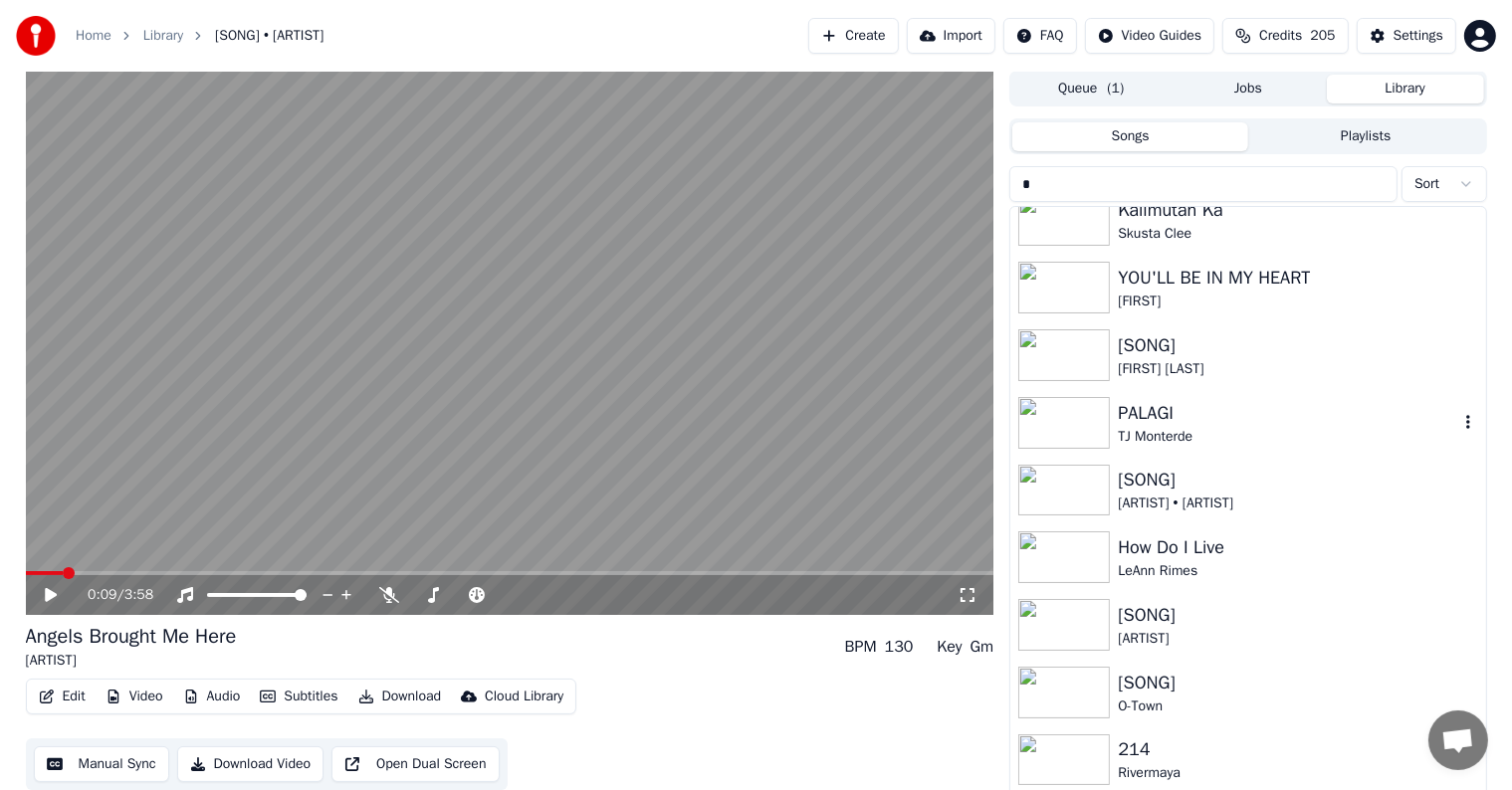 type on "*" 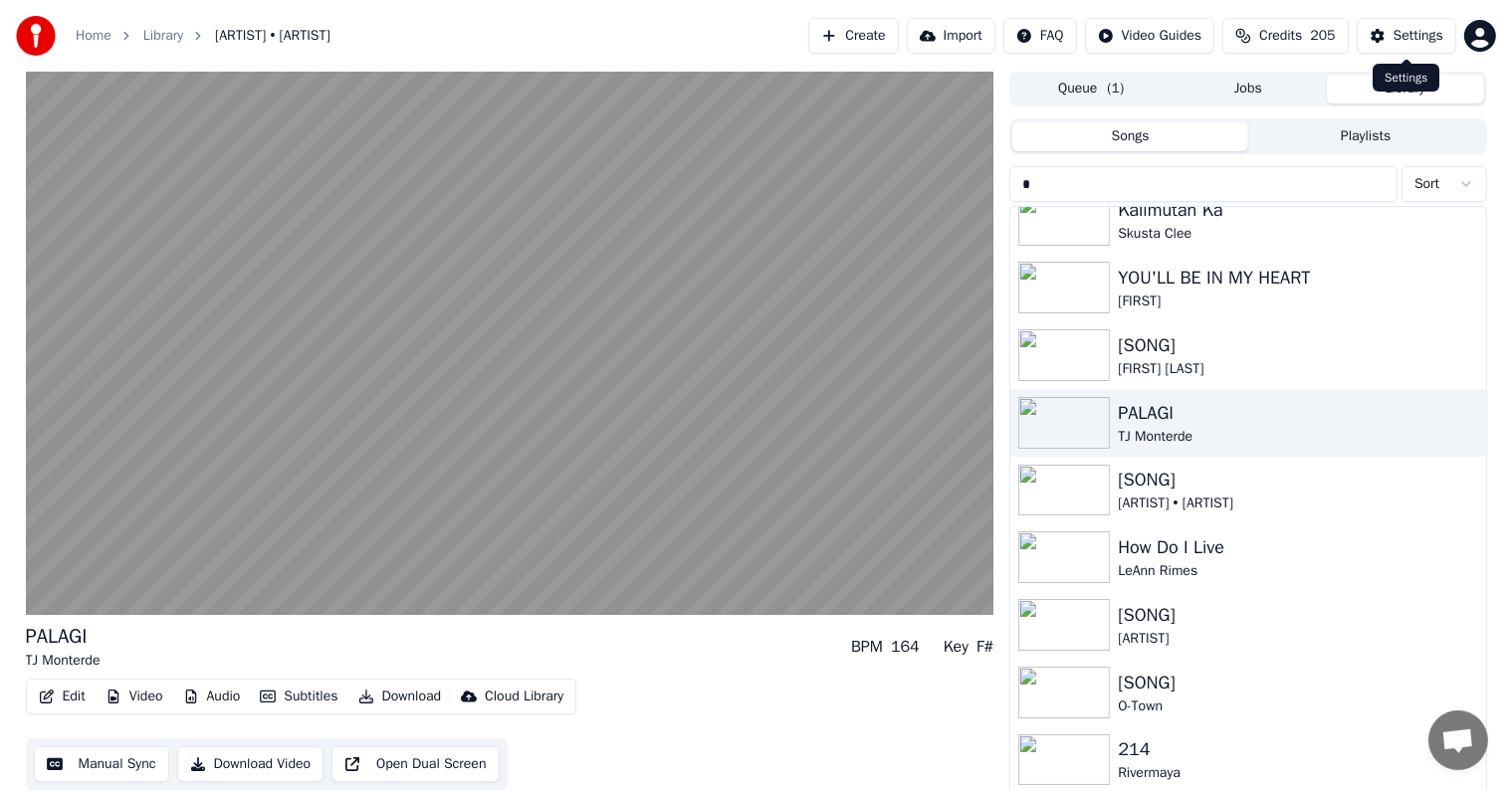 click on "Settings" at bounding box center [1418, 36] 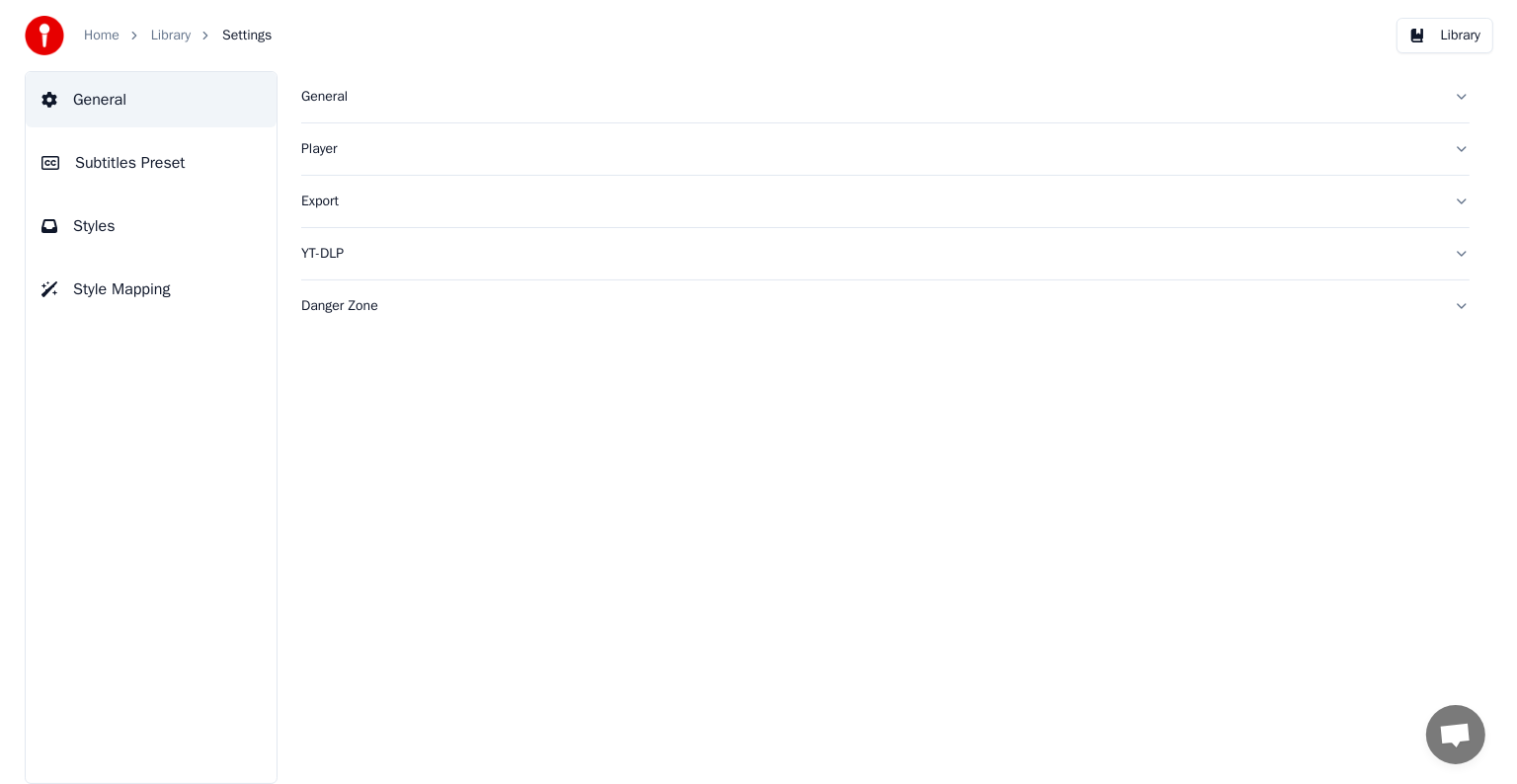 scroll, scrollTop: 0, scrollLeft: 0, axis: both 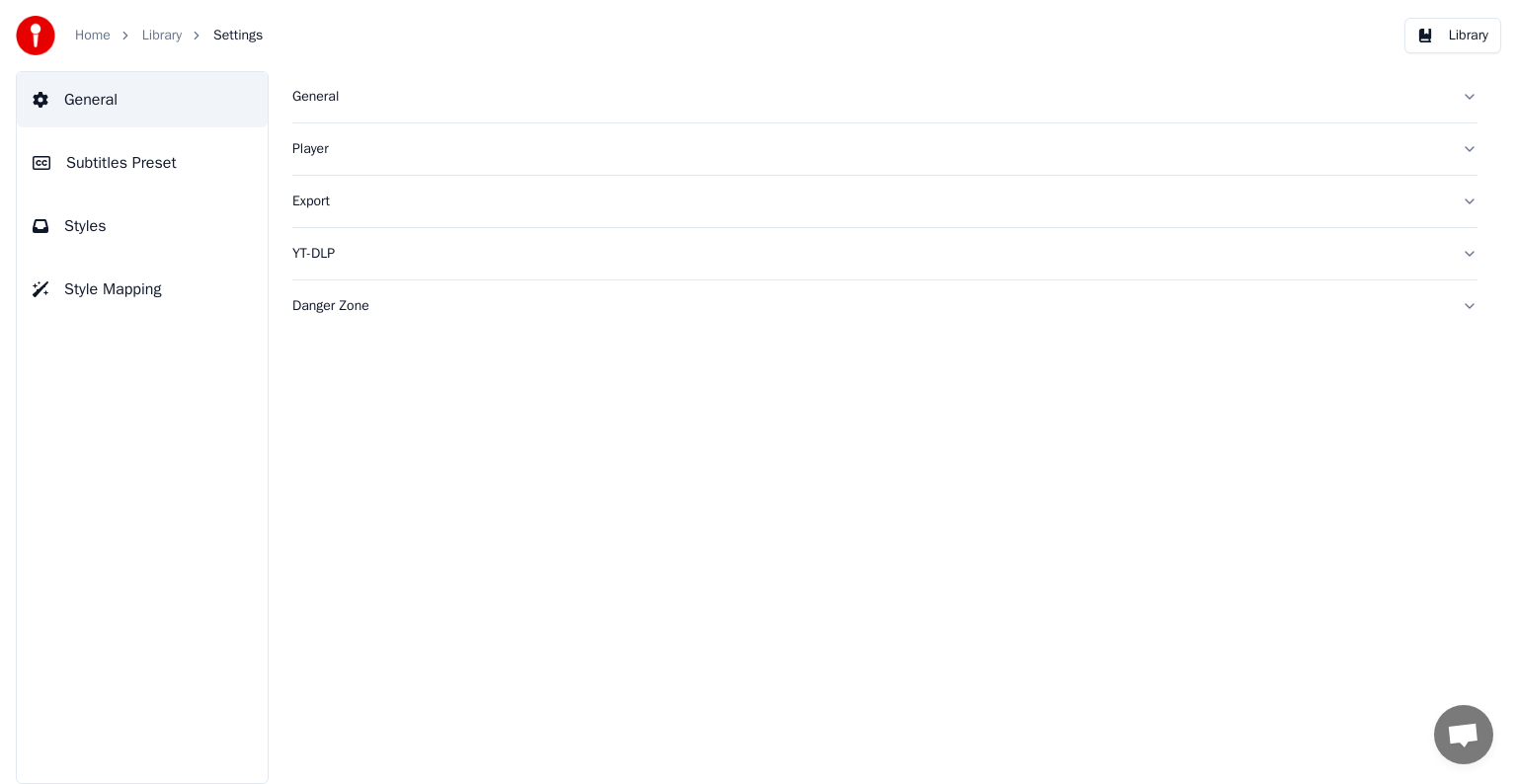 click on "Subtitles Preset" at bounding box center [121, 163] 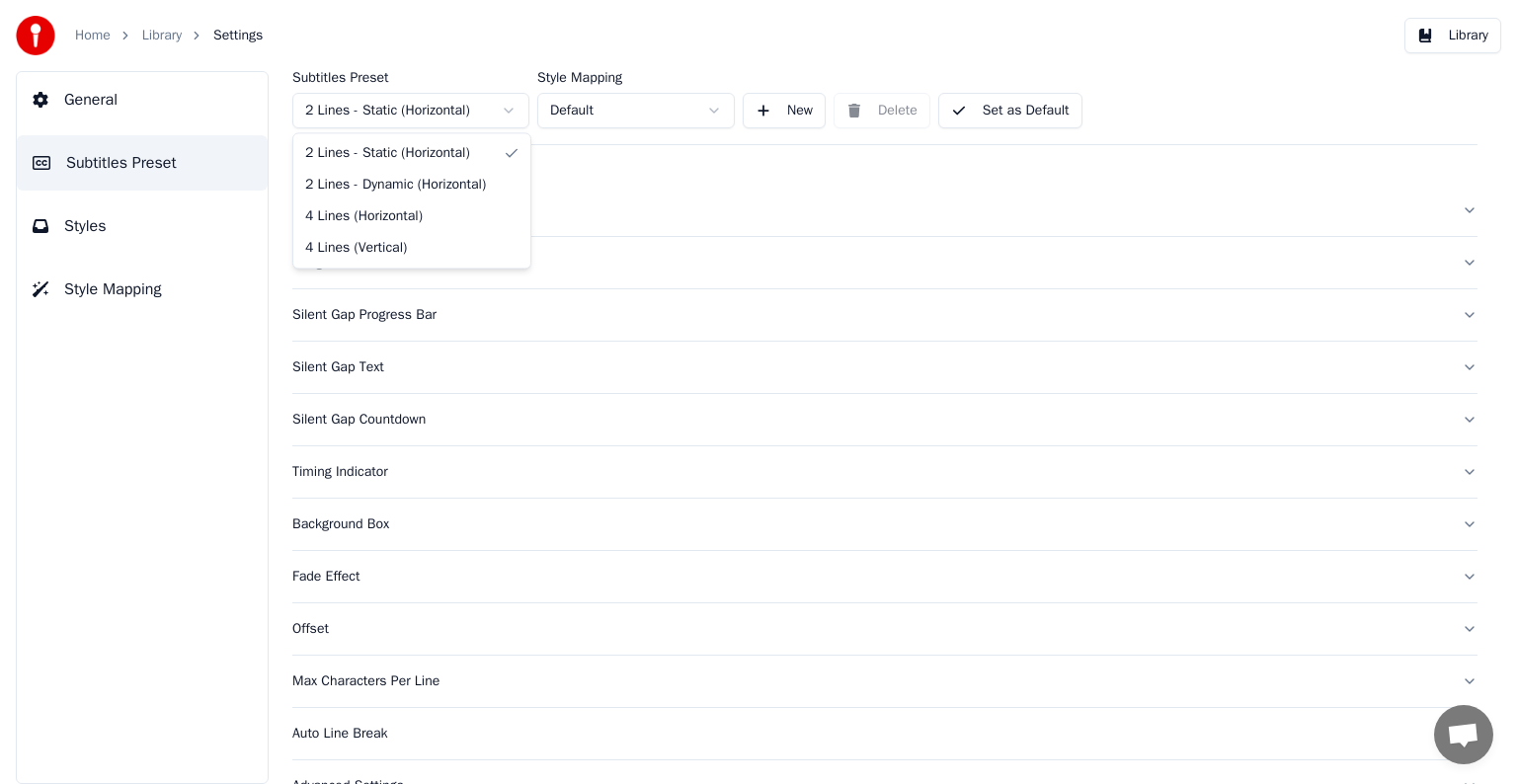 click on "Home Library Settings Library General Subtitles Preset Styles Style Mapping Subtitles Preset 2 Lines - Static (Horizontal) Style Mapping Default New Delete Set as Default General Song Title Silent Gap Progress Bar Silent Gap Text Silent Gap Countdown Timing Indicator Background Box Fade Effect Offset Max Characters Per Line Auto Line Break Advanced Settings 2 Lines - Static (Horizontal) 2 Lines - Dynamic (Horizontal) 4 Lines (Horizontal) 4 Lines (Vertical)" at bounding box center [758, 392] 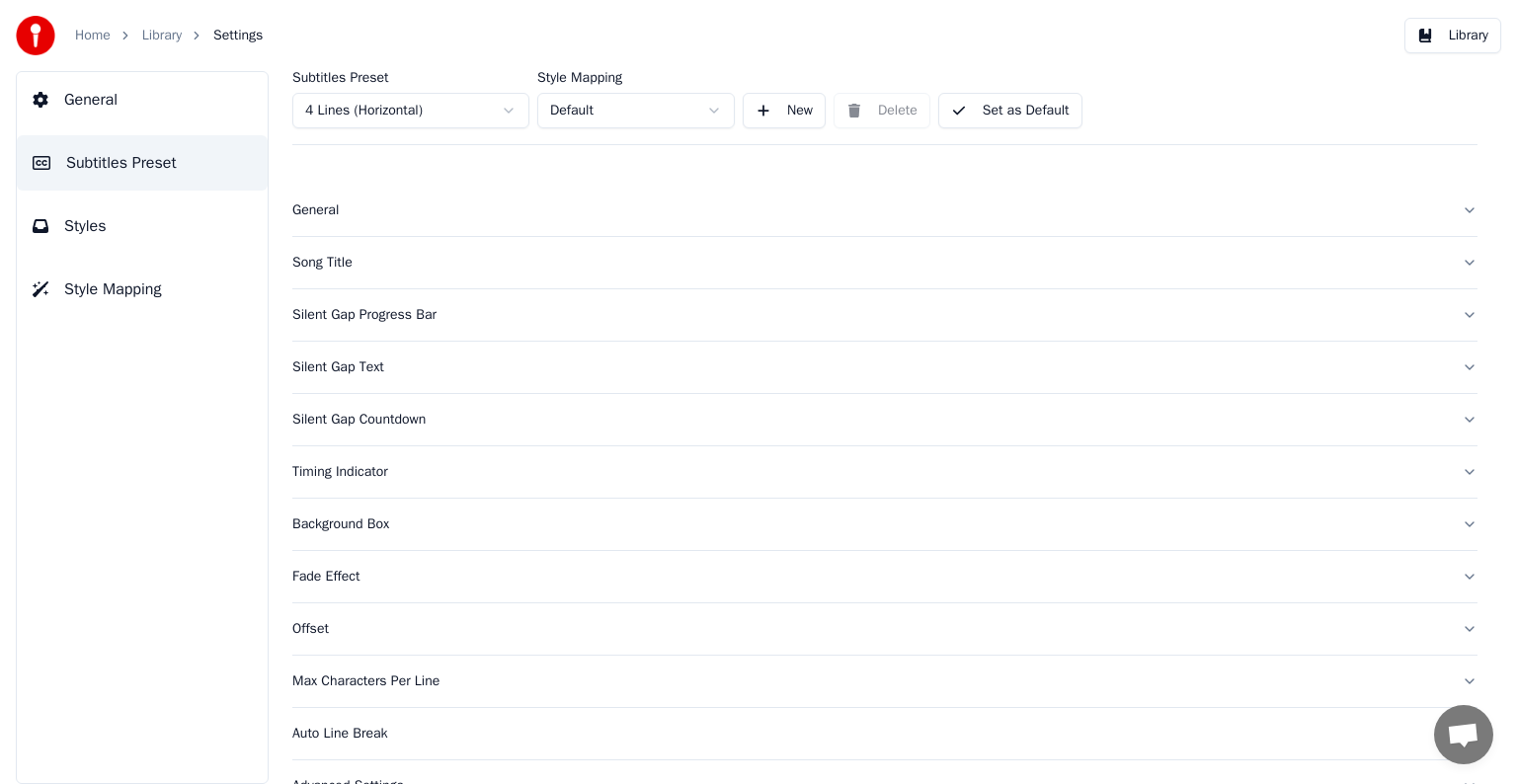 click on "Song Title" at bounding box center [869, 263] 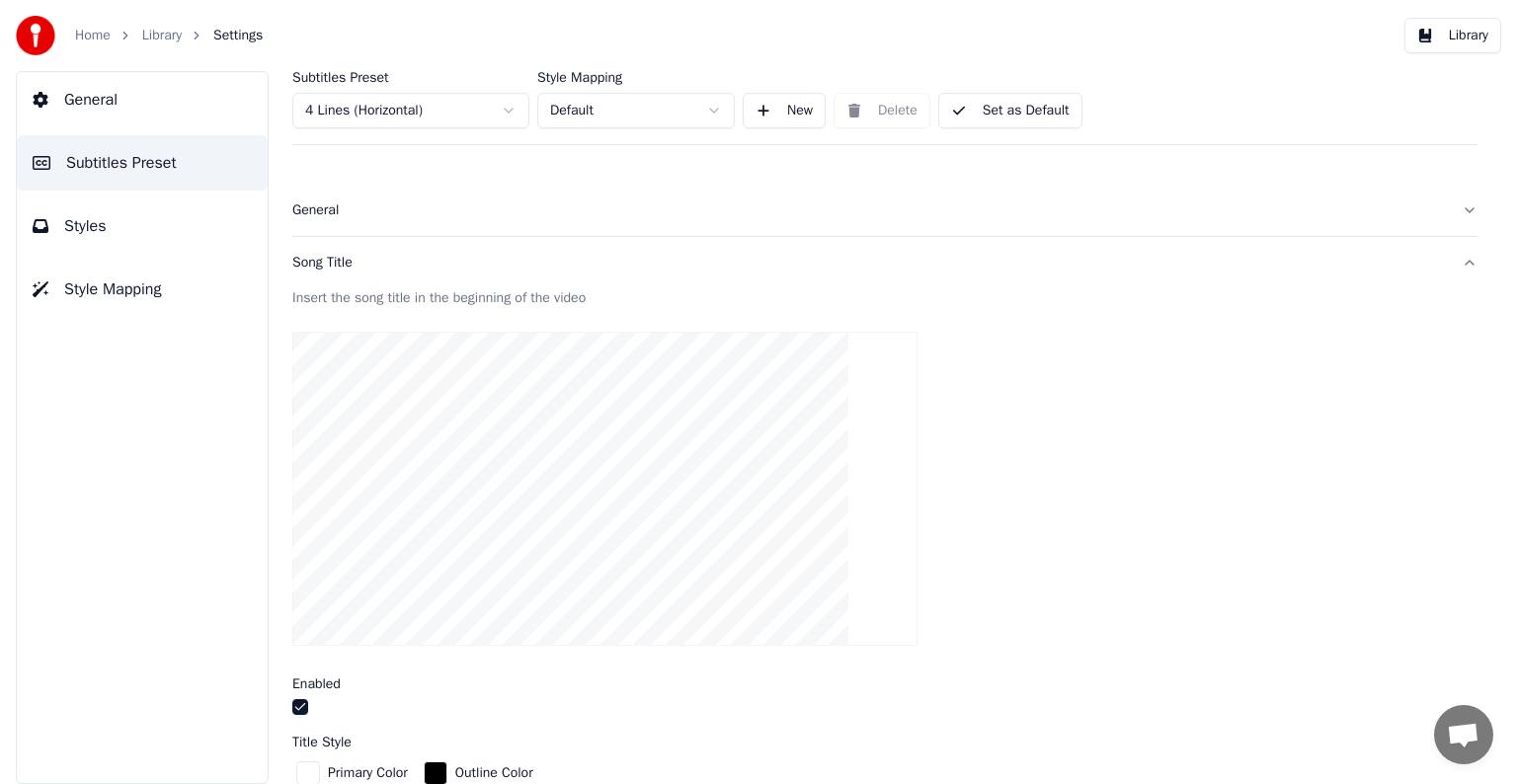 scroll, scrollTop: 395, scrollLeft: 0, axis: vertical 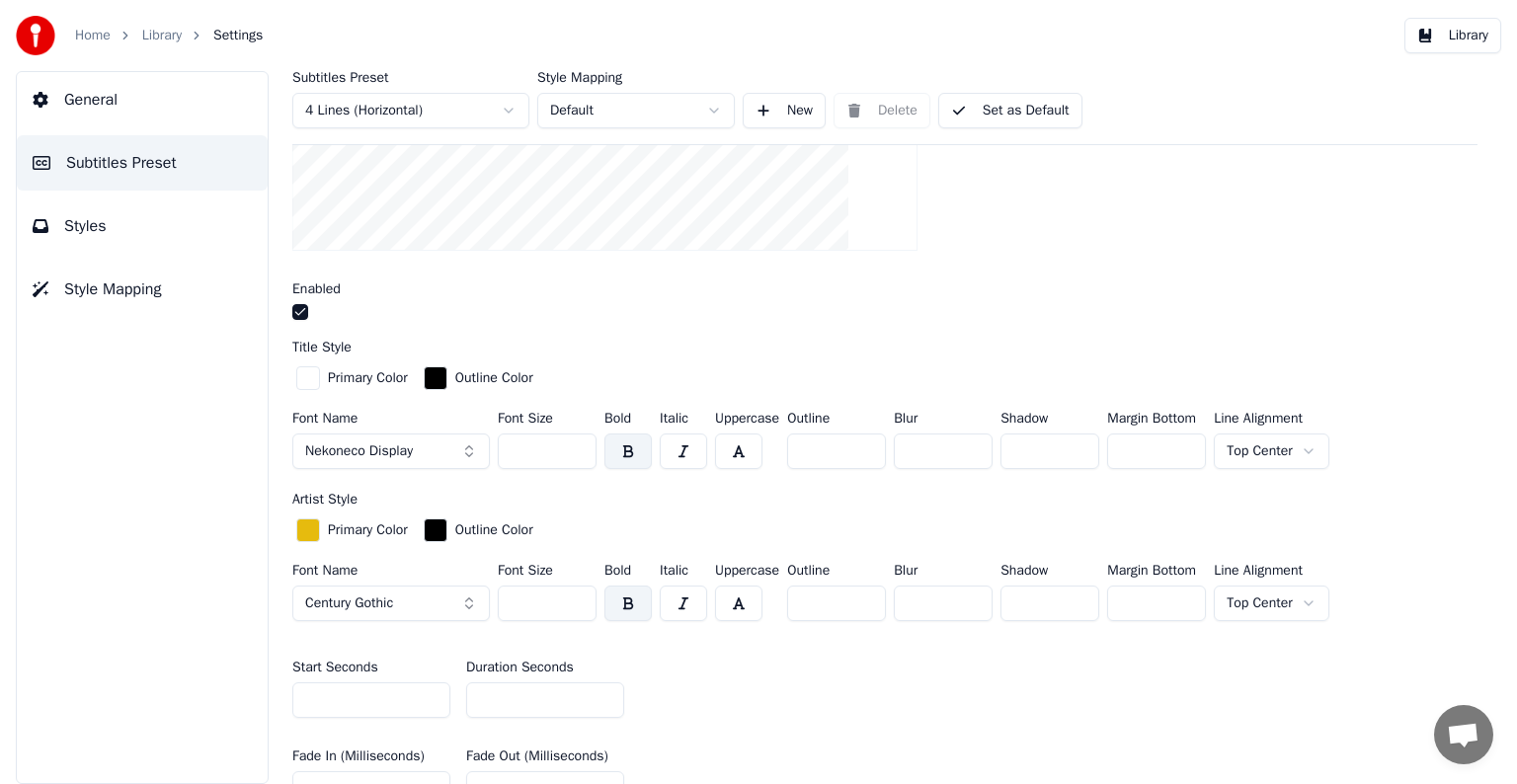 drag, startPoint x: 508, startPoint y: 447, endPoint x: 626, endPoint y: 440, distance: 118.207445 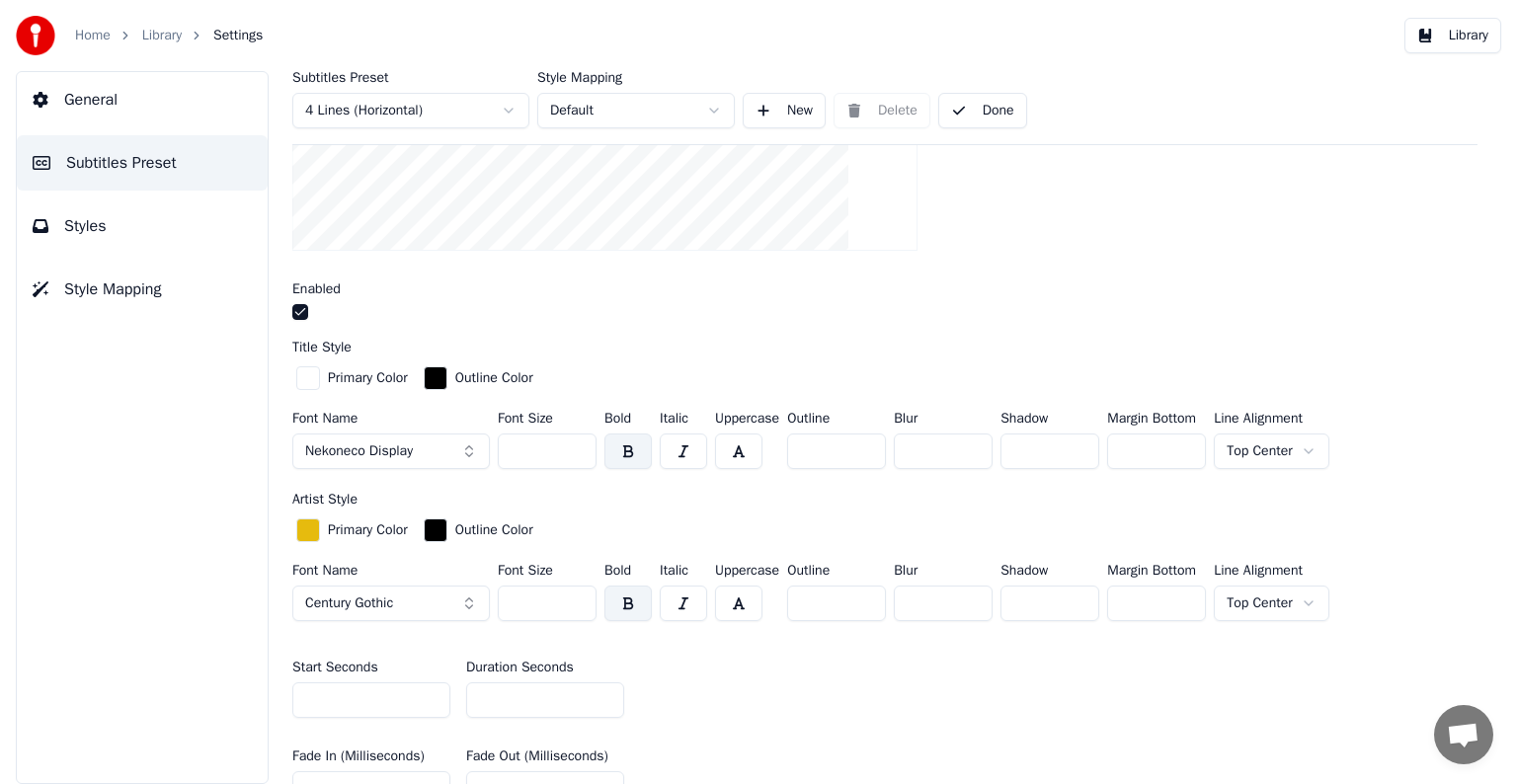 click on "Library" at bounding box center (162, 36) 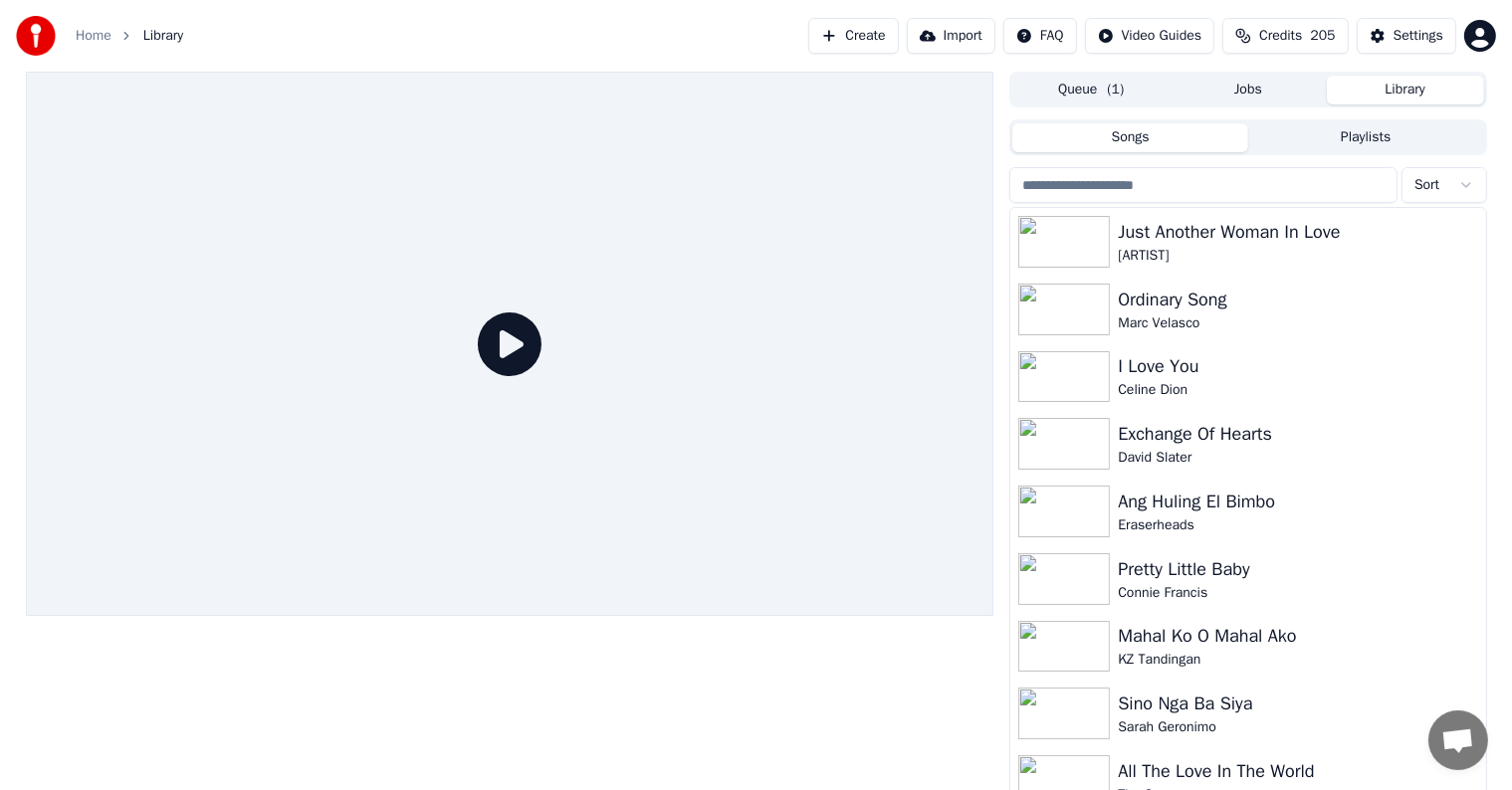 click at bounding box center [1203, 185] 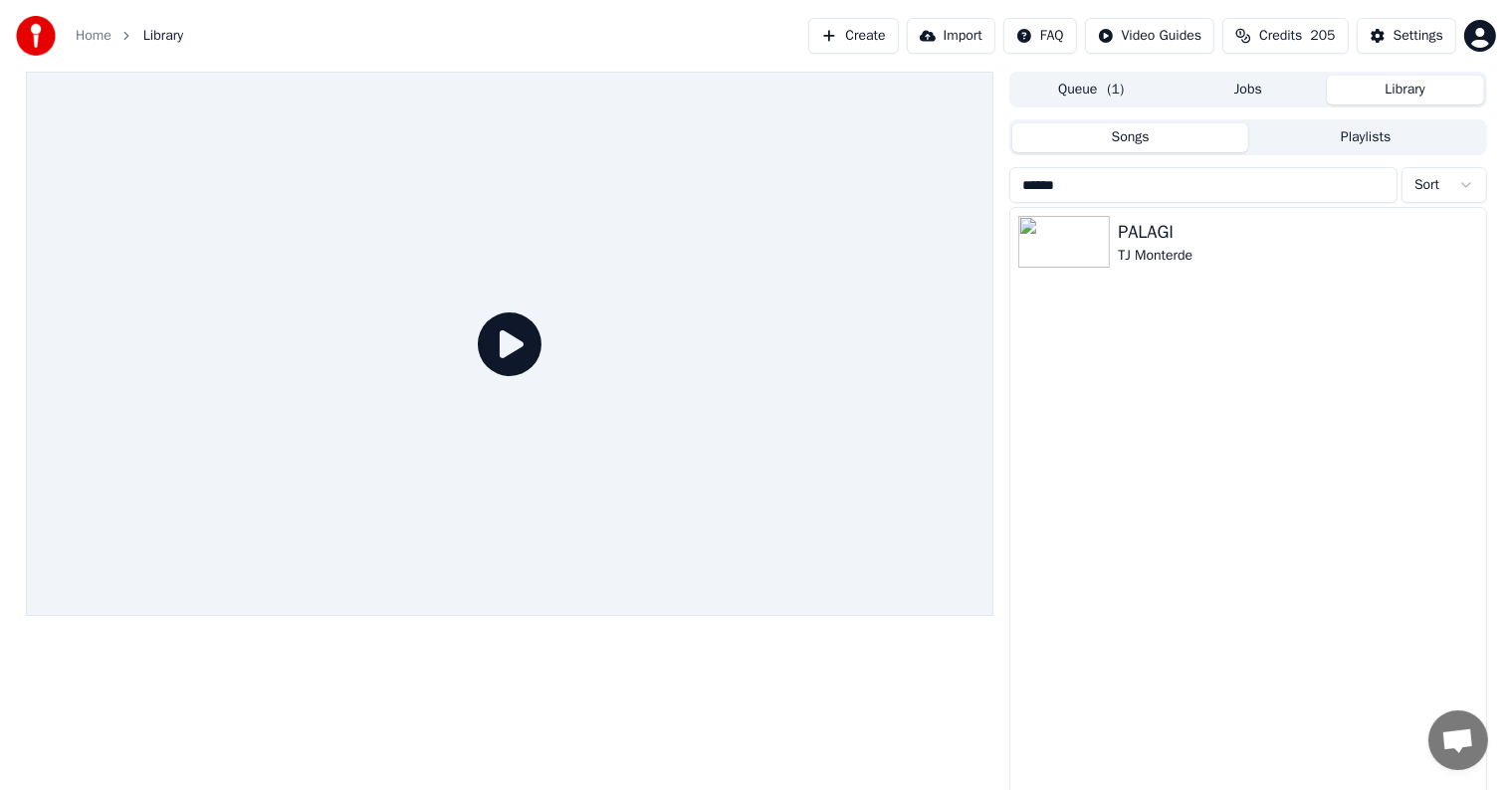type on "******" 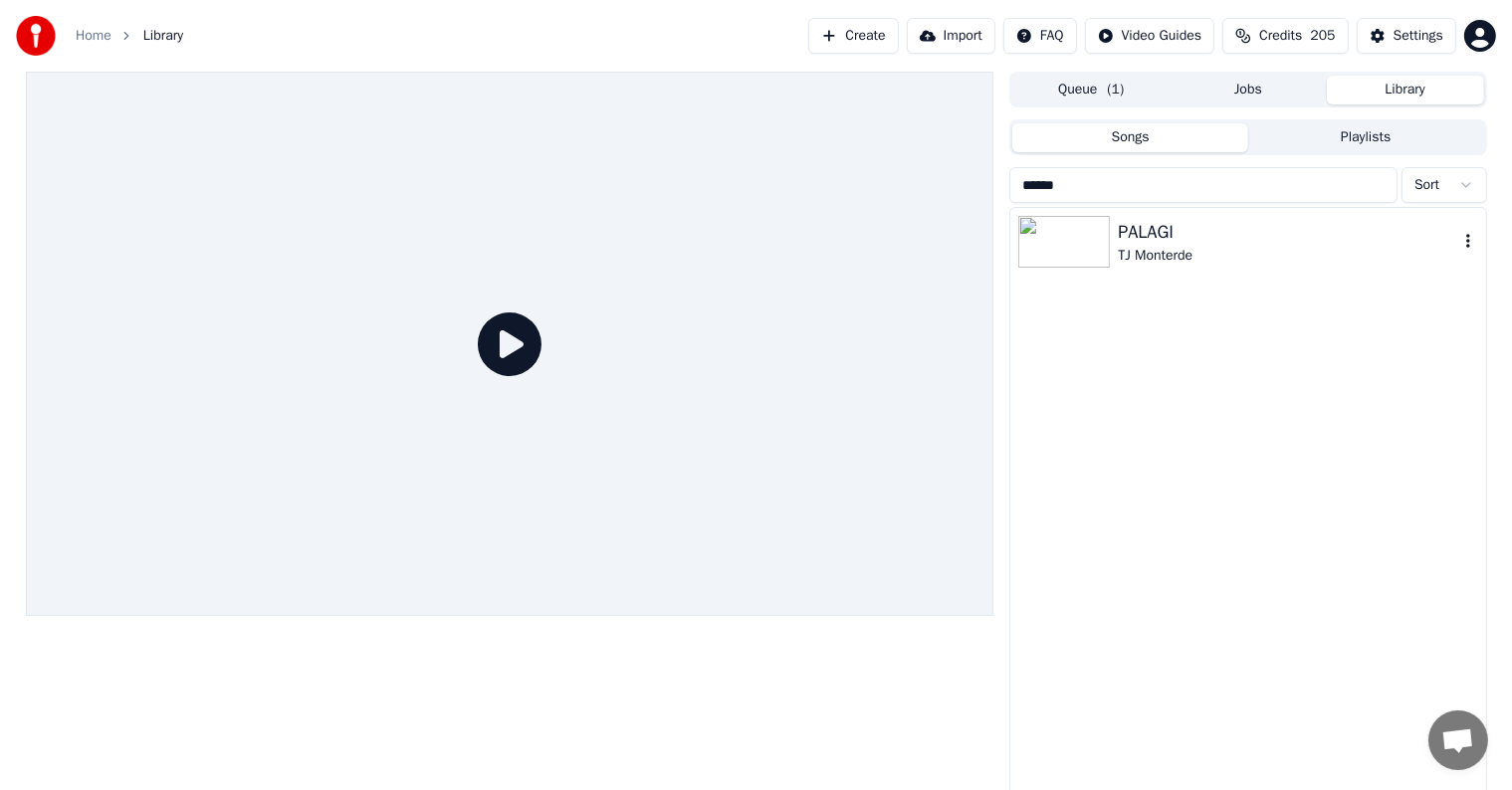 click on "PALAGI" at bounding box center (1287, 232) 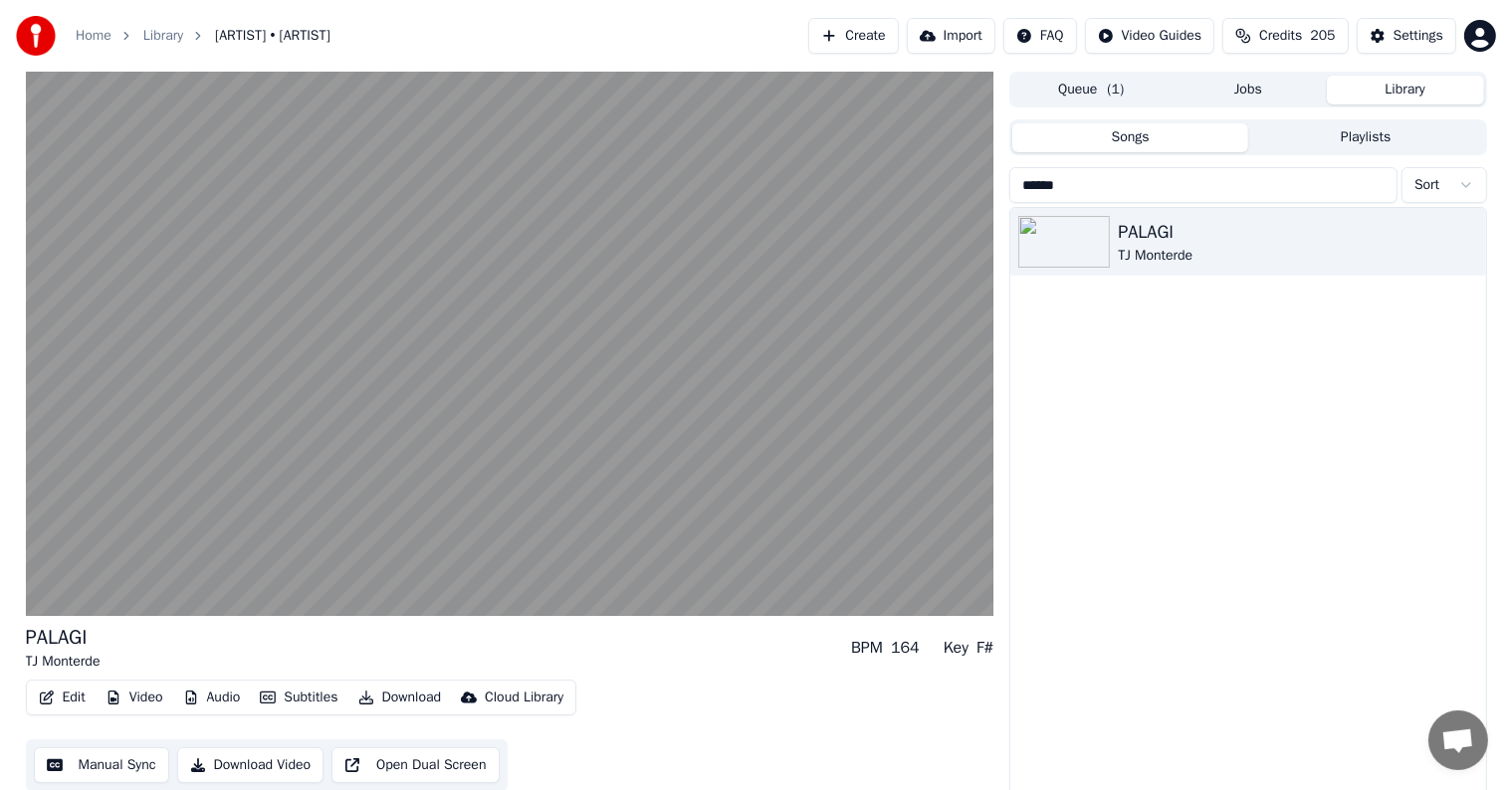 click on "Edit" at bounding box center (62, 697) 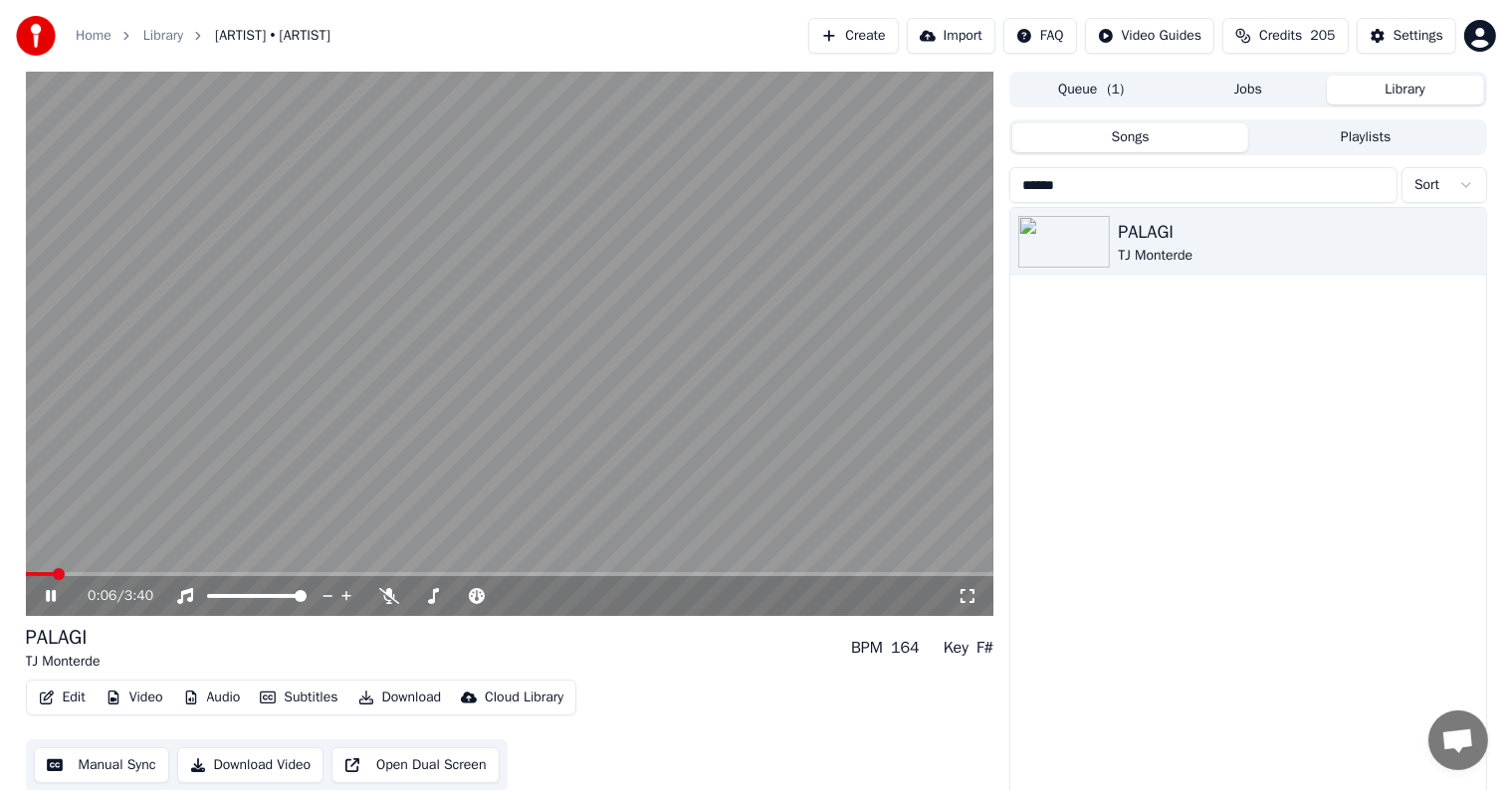click at bounding box center (510, 343) 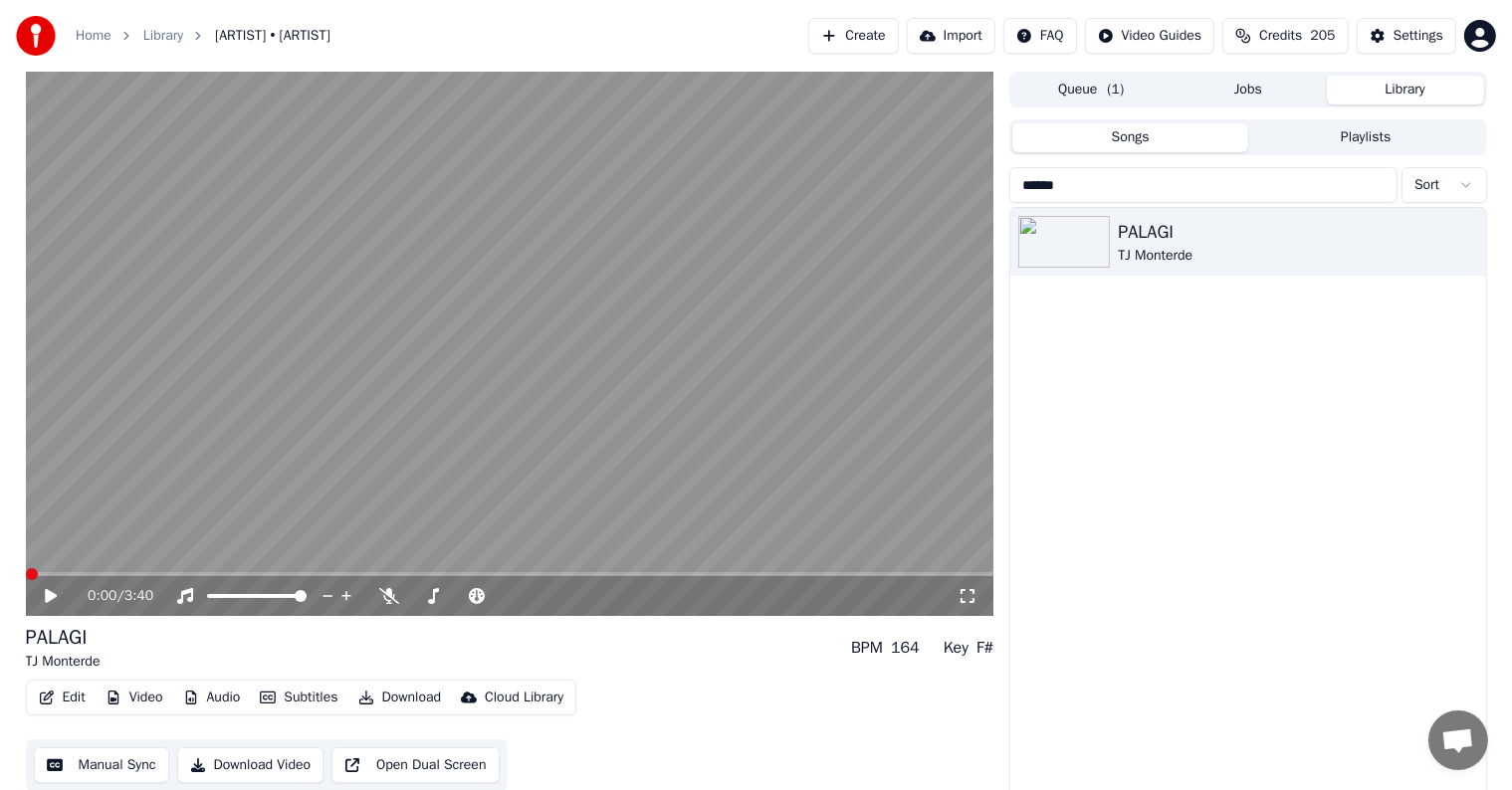 click at bounding box center (32, 574) 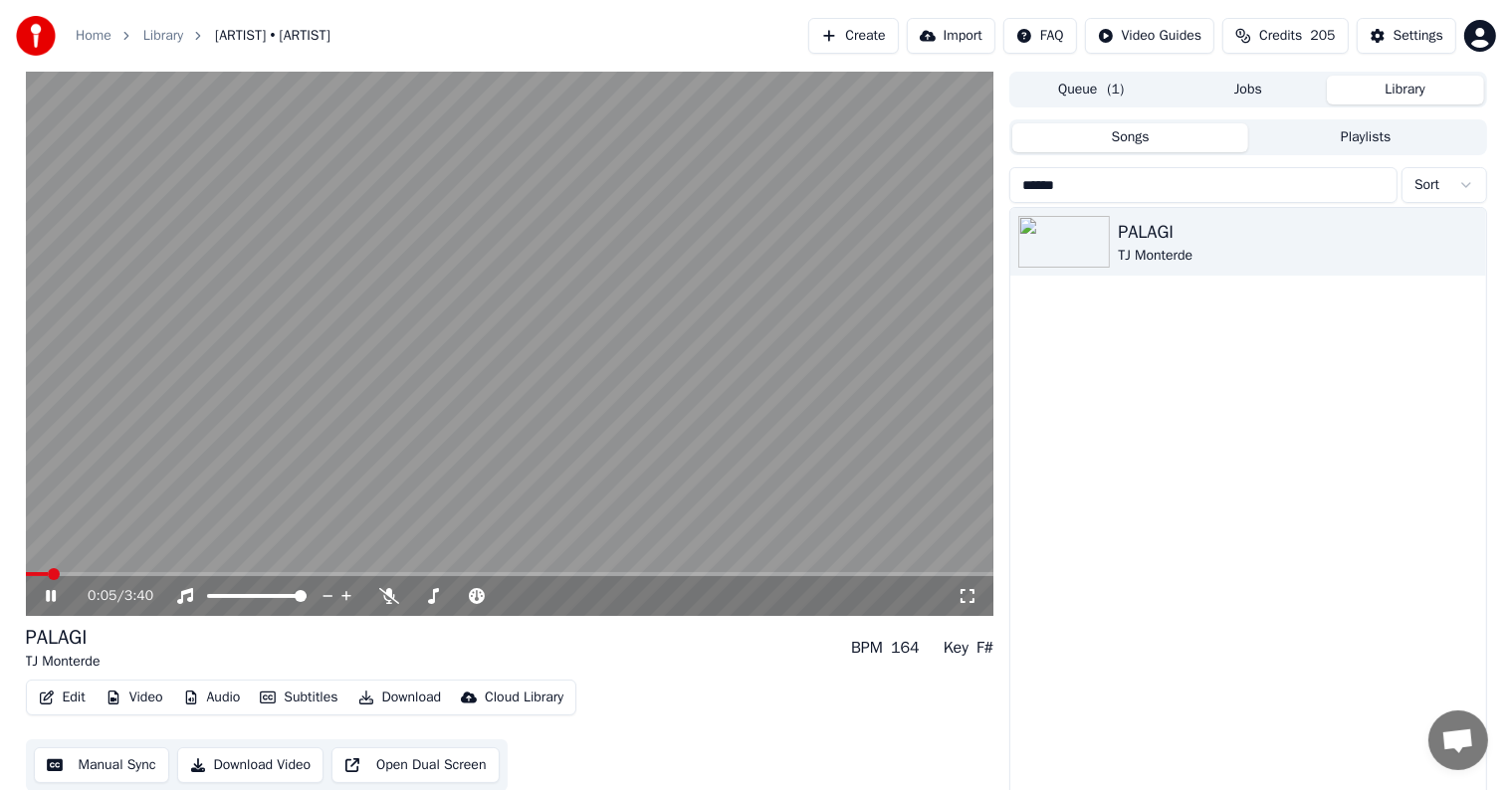 click 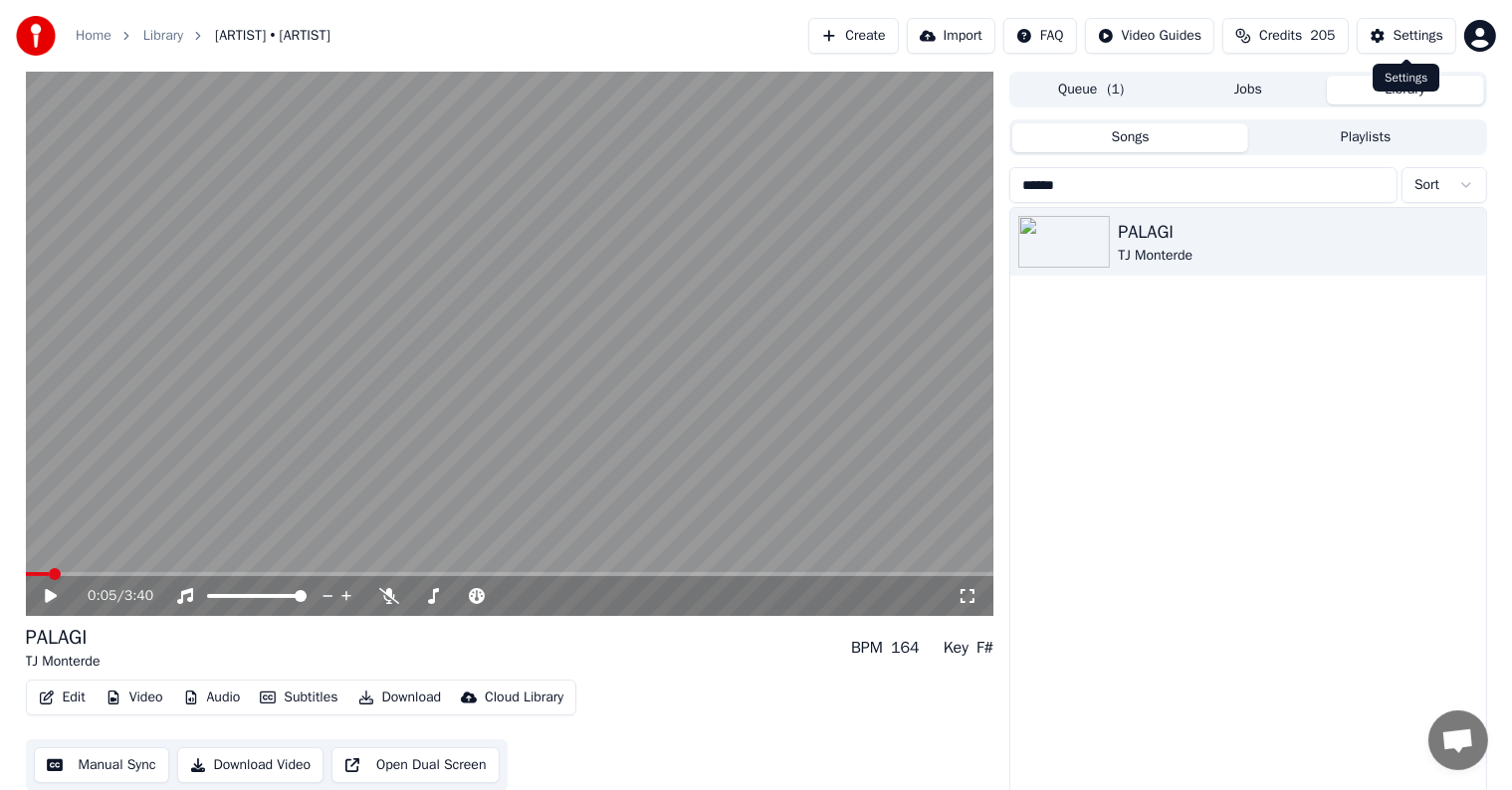 click on "Settings" at bounding box center (1406, 36) 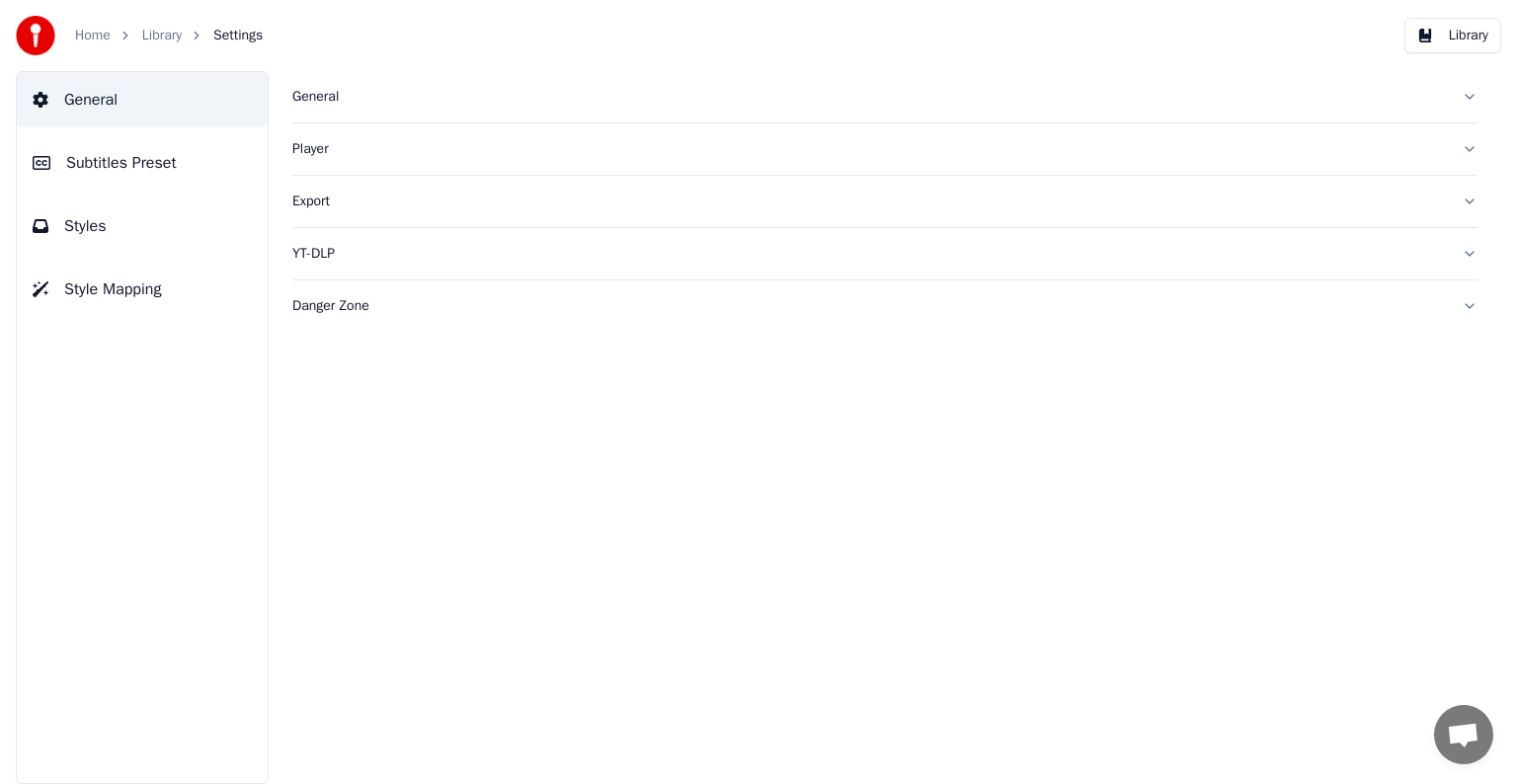 click on "Subtitles Preset" at bounding box center (142, 163) 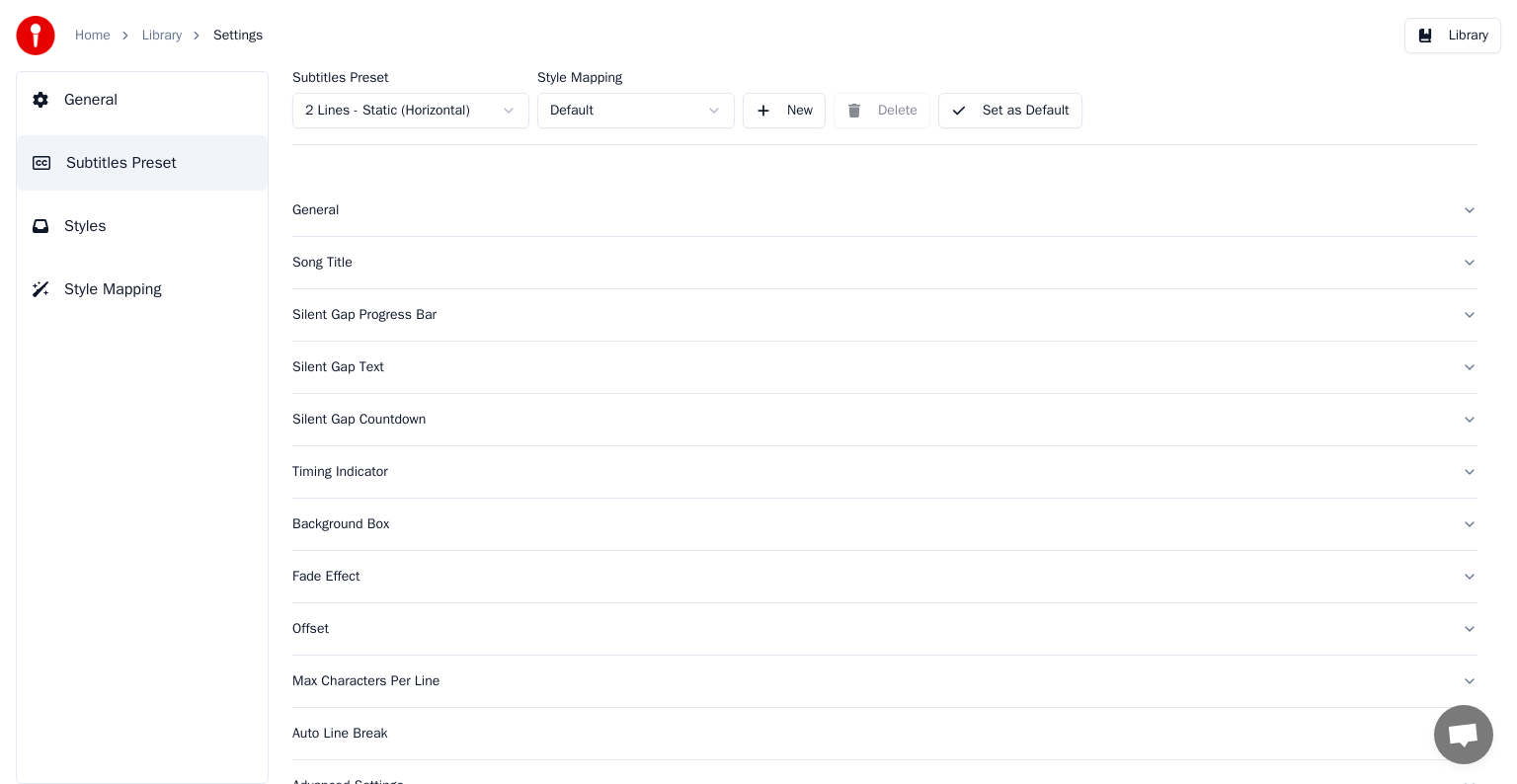 click on "Home Library Settings Library General Subtitles Preset Styles Style Mapping Subtitles Preset 2 Lines - Static (Horizontal) Style Mapping Default New Delete Set as Default General Song Title Silent Gap Progress Bar Silent Gap Text Silent Gap Countdown Timing Indicator Background Box Fade Effect Offset Max Characters Per Line Auto Line Break Advanced Settings" at bounding box center [758, 392] 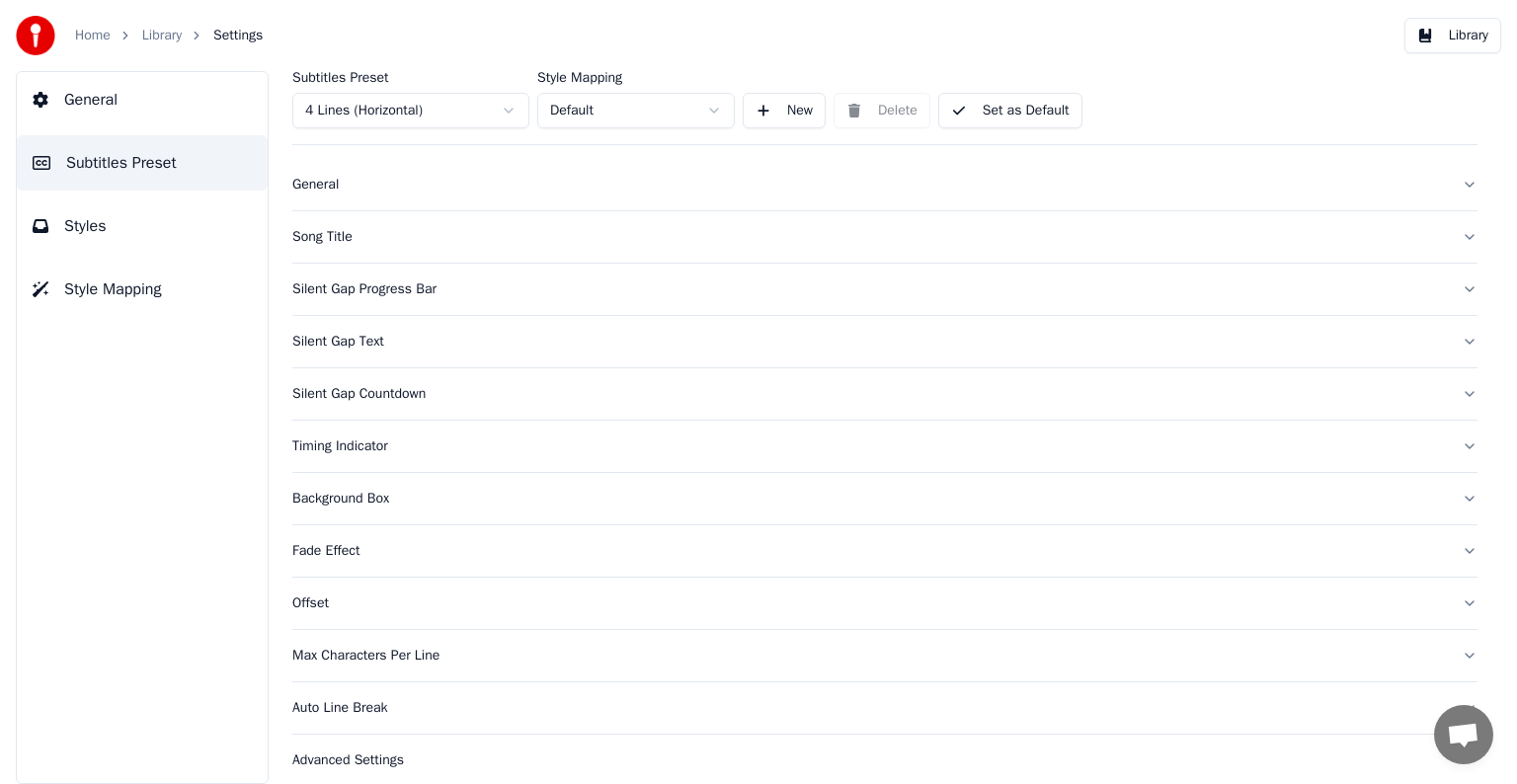 scroll, scrollTop: 40, scrollLeft: 0, axis: vertical 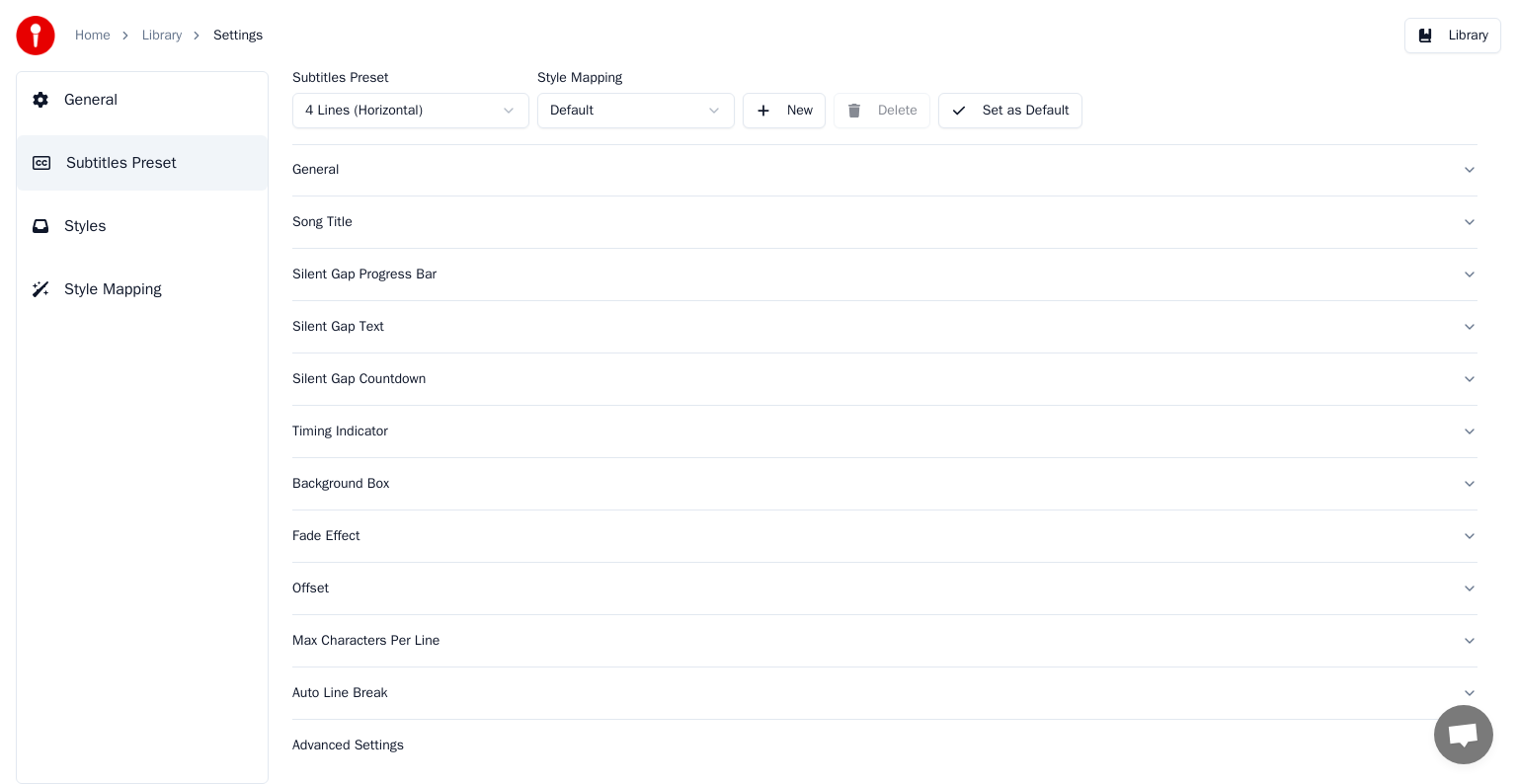 click on "Song Title" at bounding box center (869, 222) 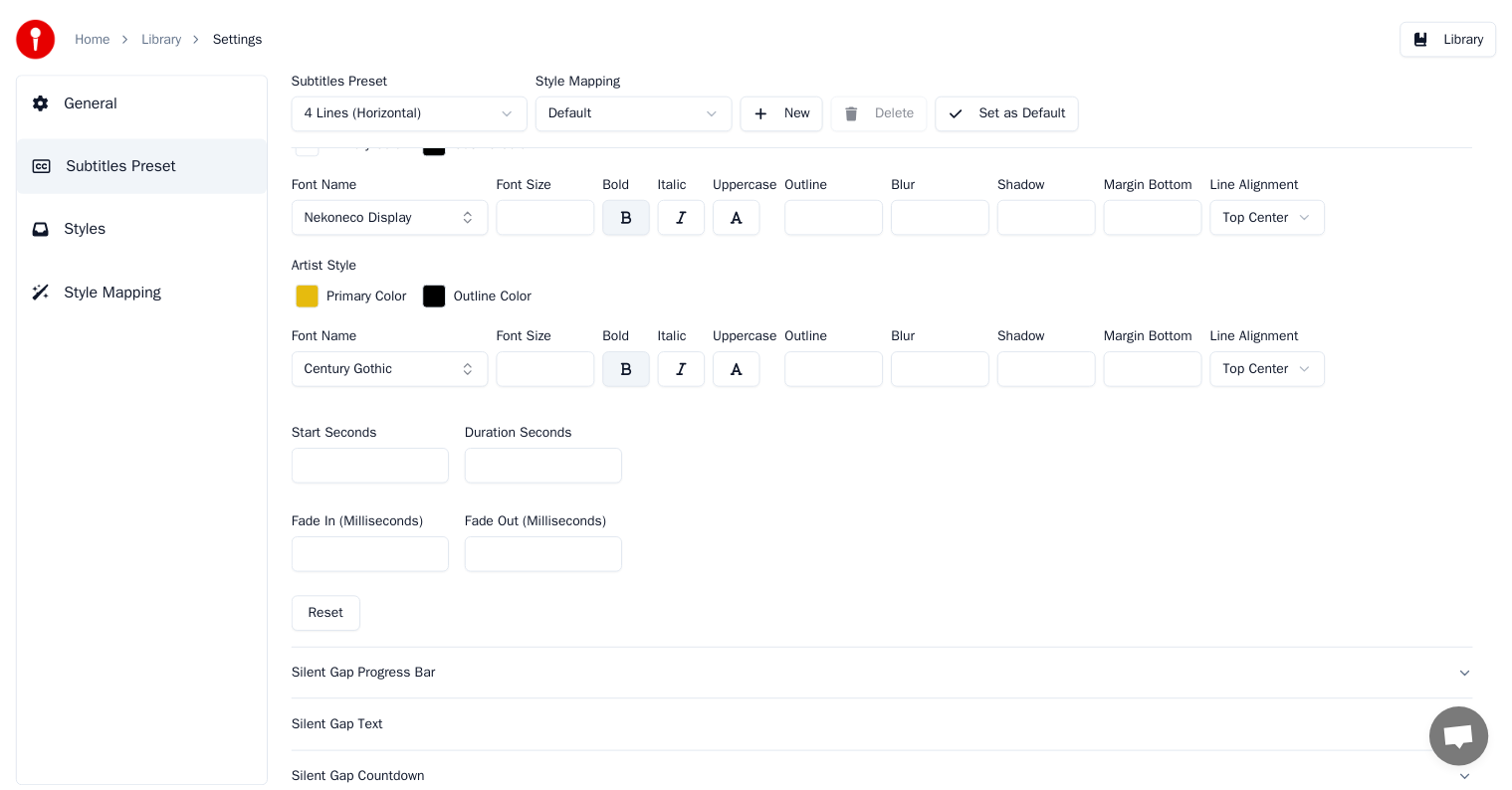 scroll, scrollTop: 737, scrollLeft: 0, axis: vertical 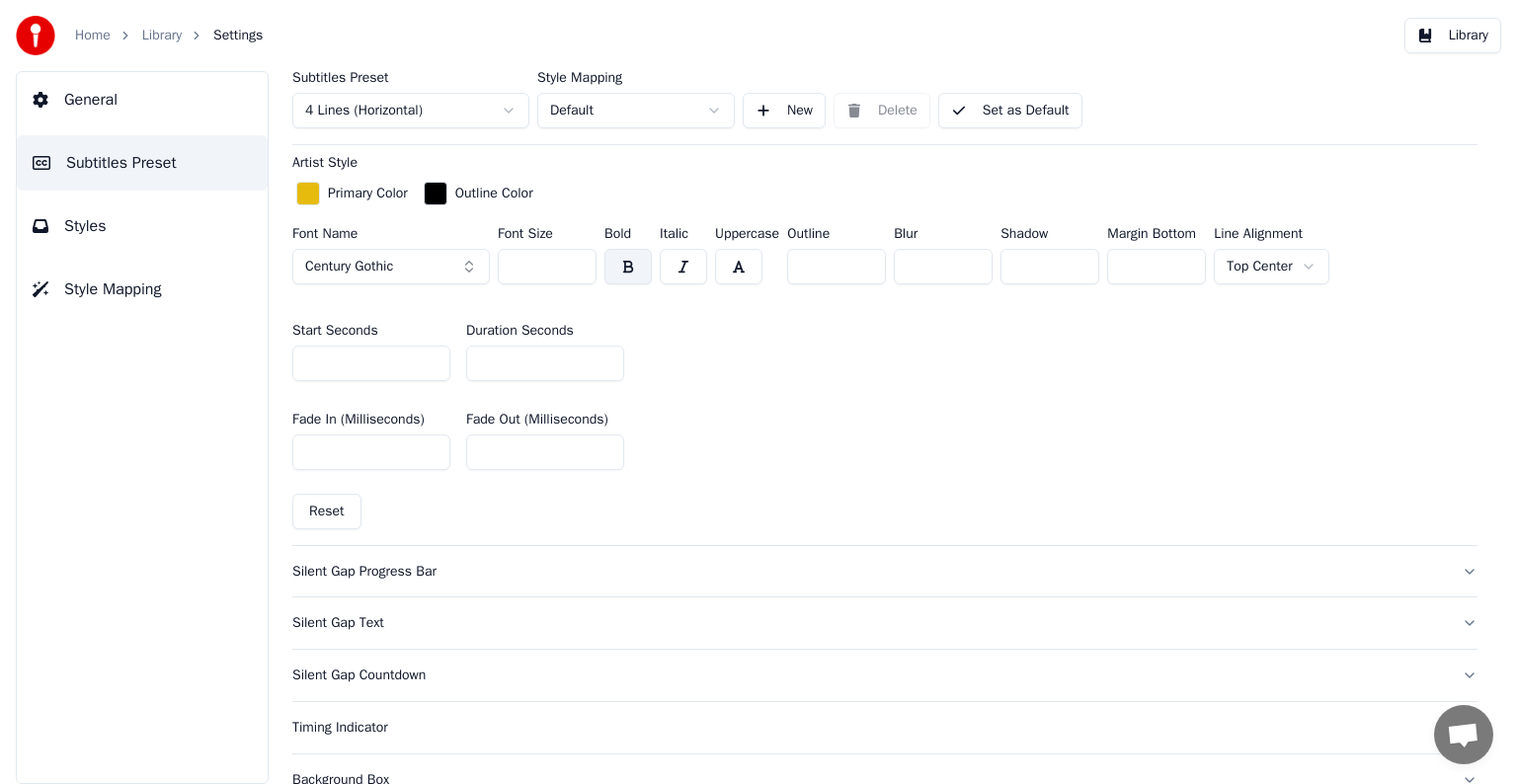 type on "*" 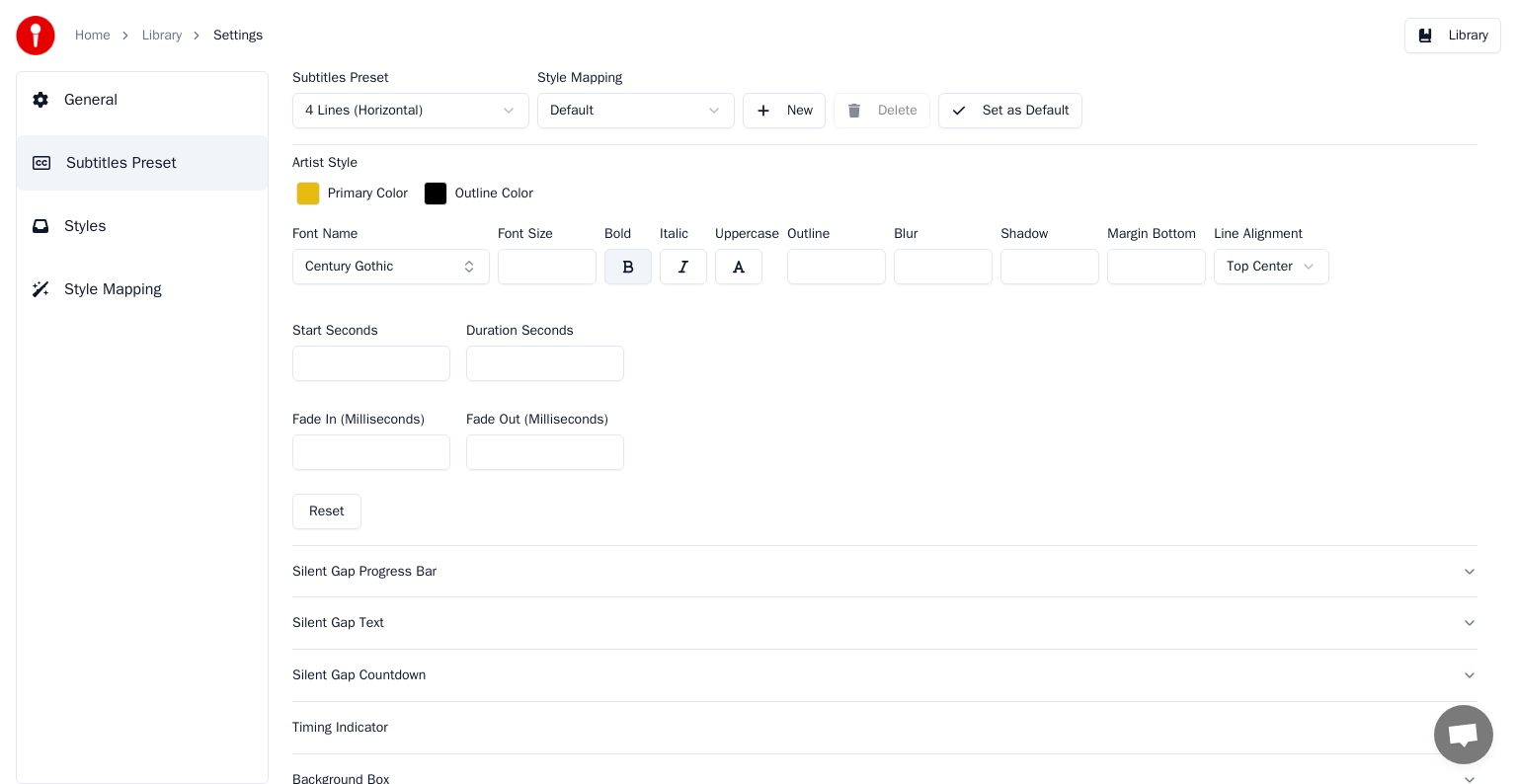 click on "Set as Default" at bounding box center [1010, 111] 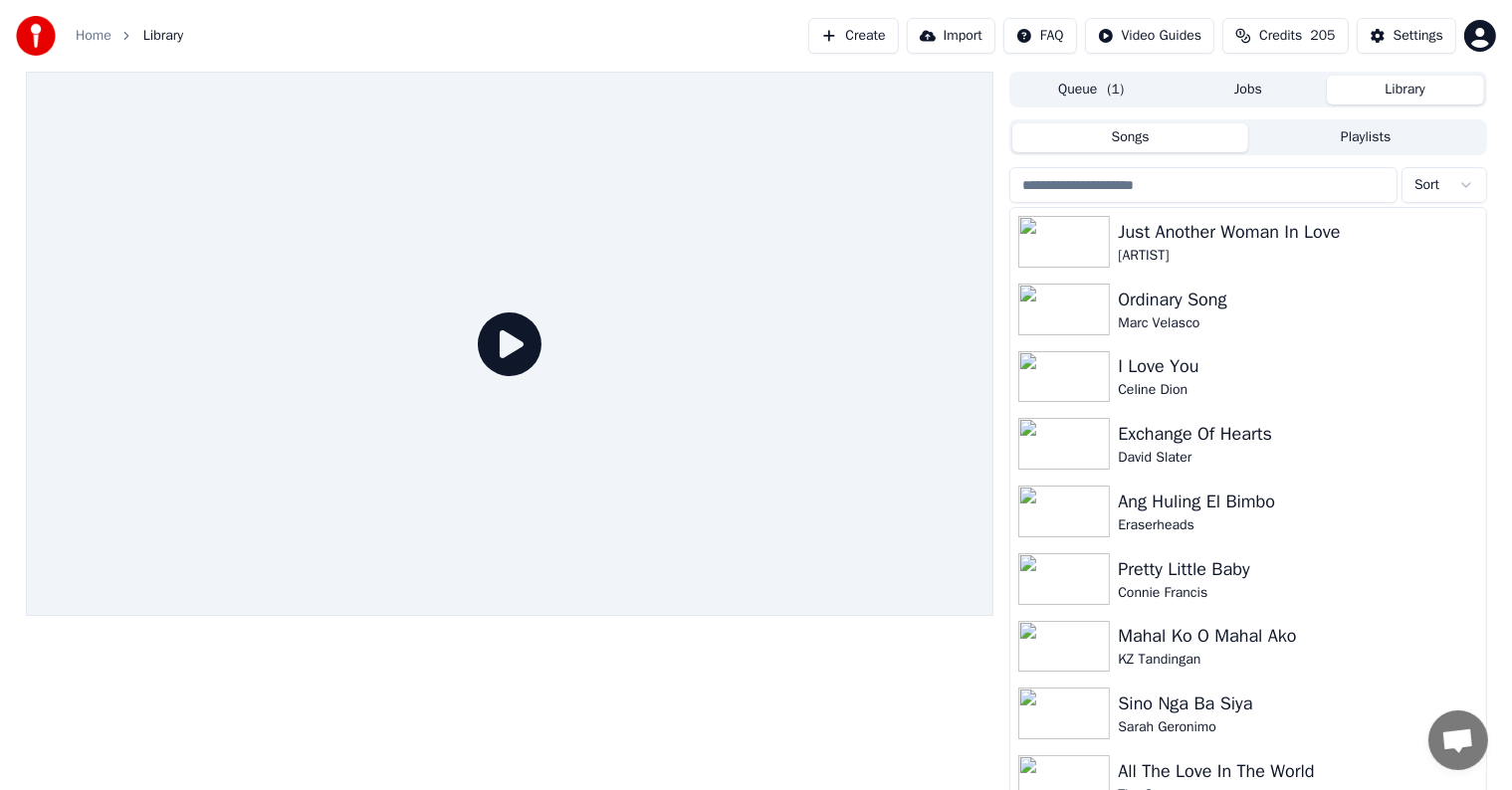 click at bounding box center [1203, 185] 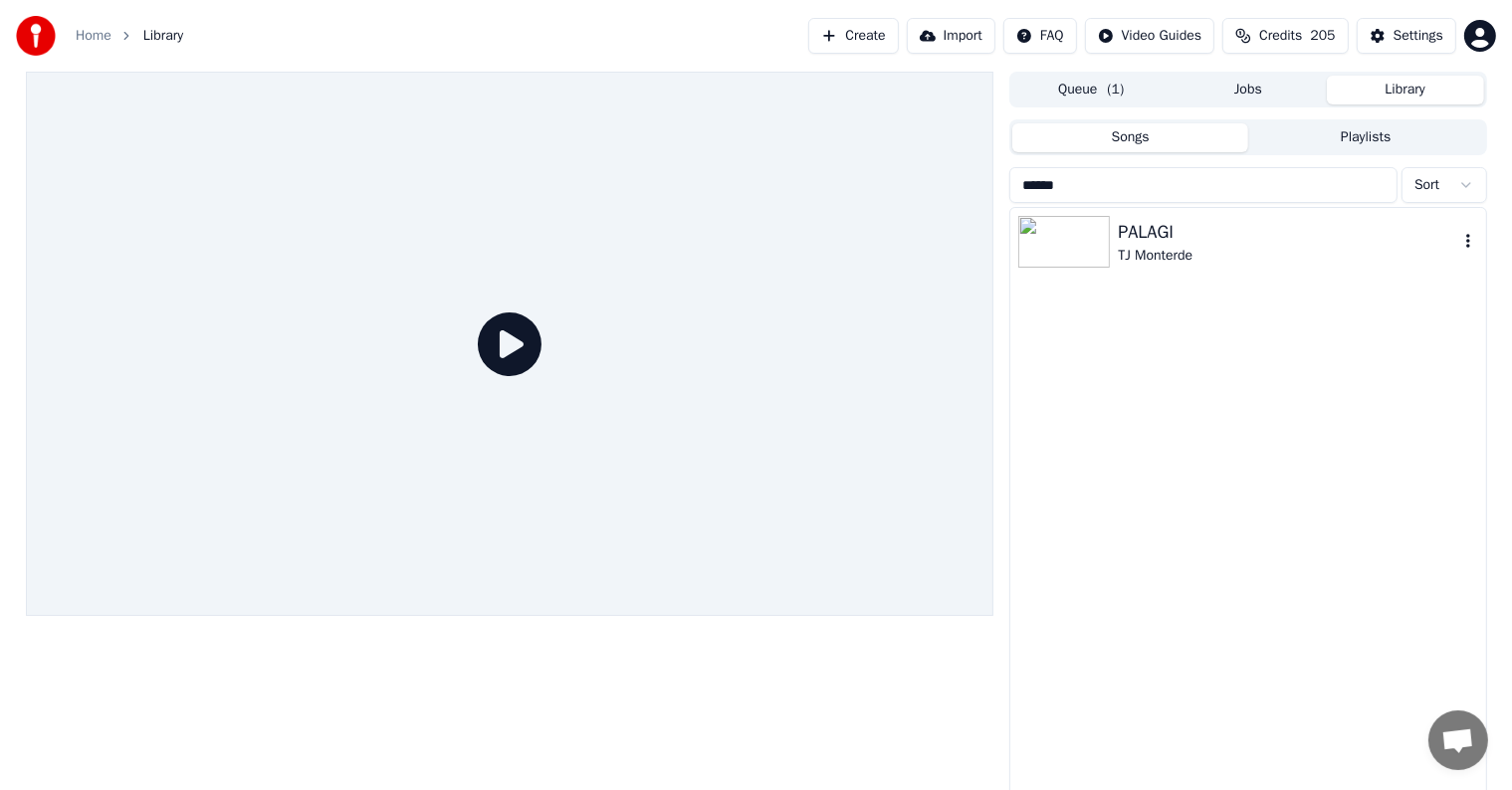 type on "******" 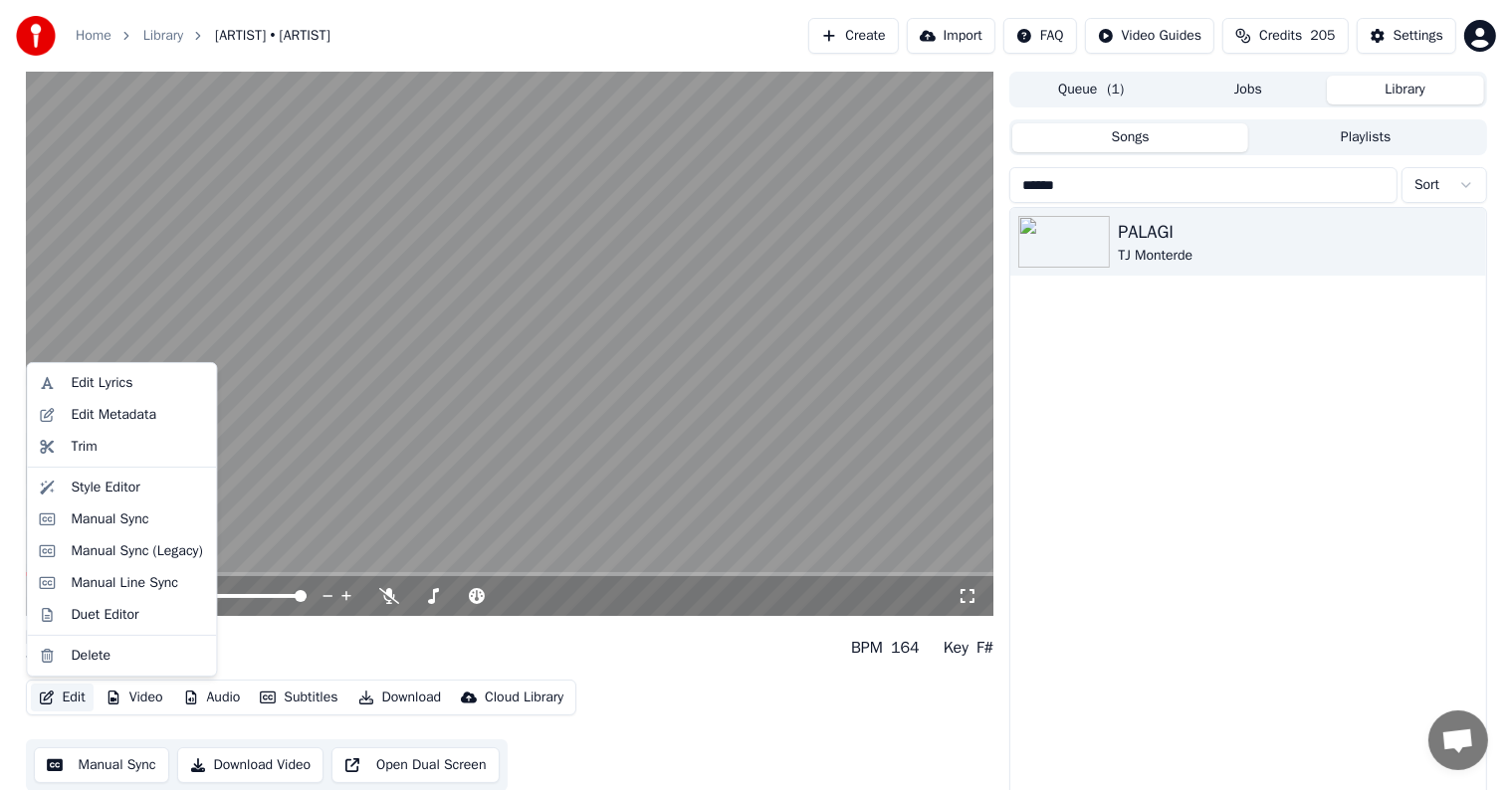 click on "Edit" at bounding box center [62, 697] 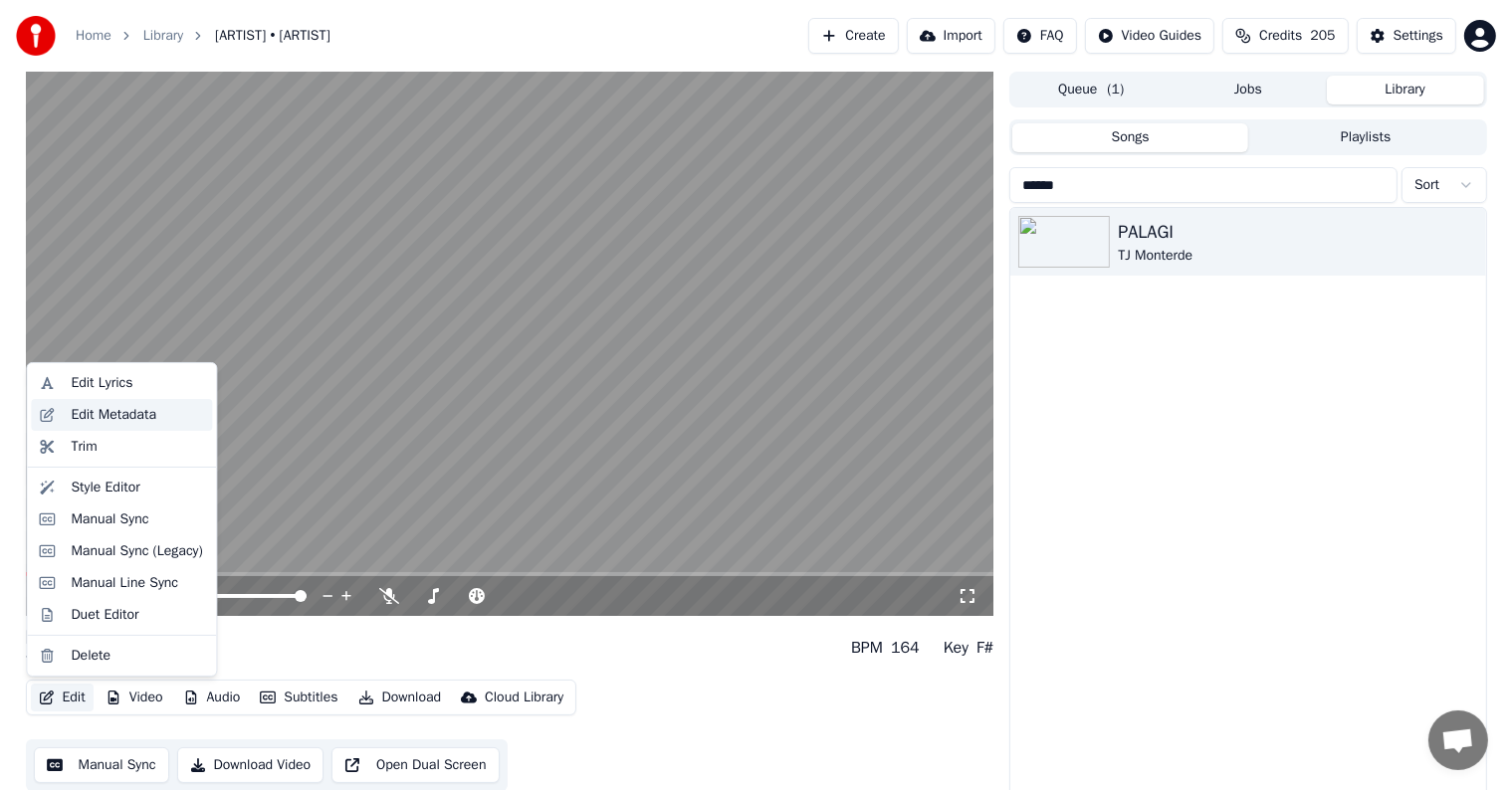 click on "Edit Metadata" at bounding box center (113, 415) 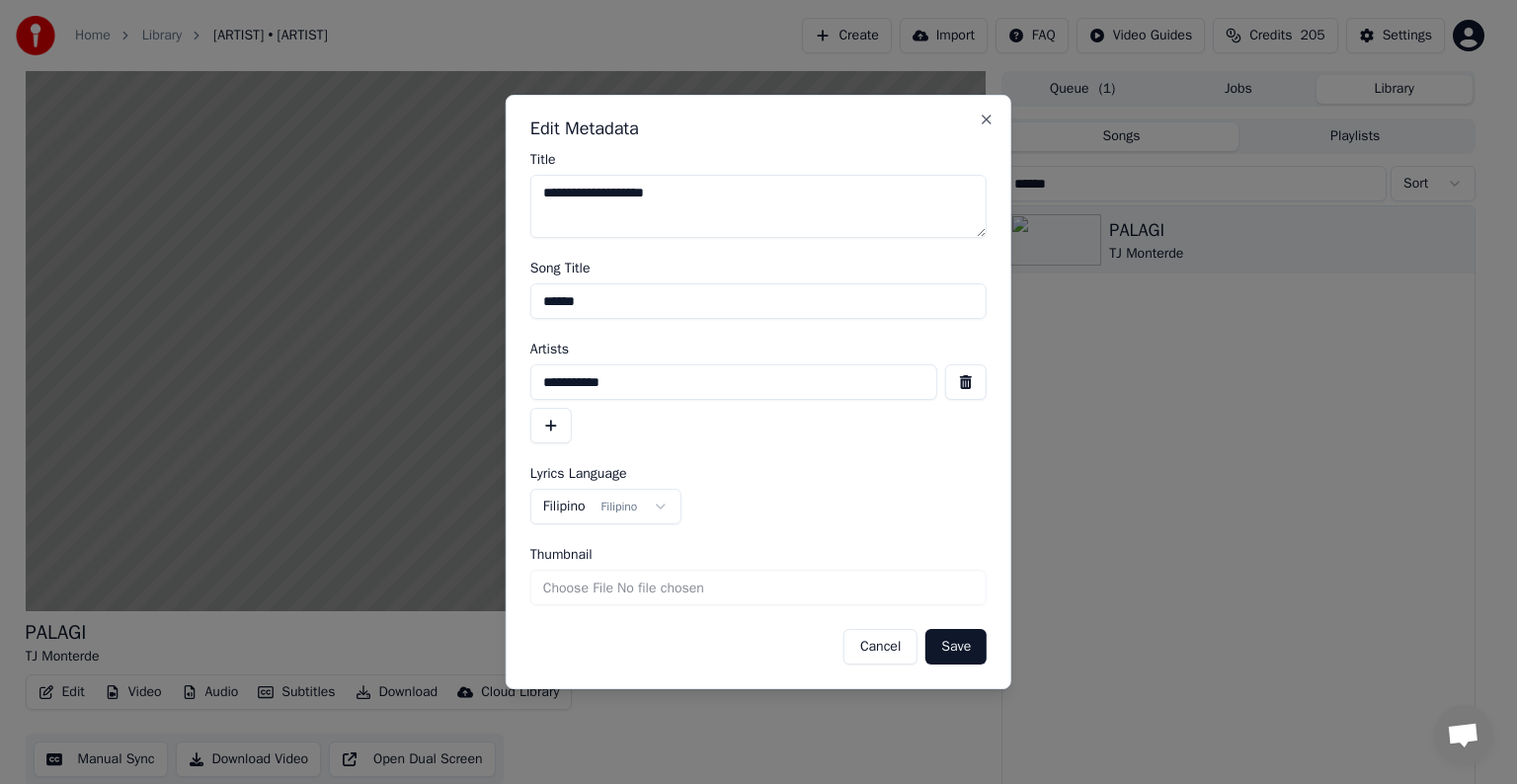 drag, startPoint x: 549, startPoint y: 308, endPoint x: 729, endPoint y: 319, distance: 180.3358 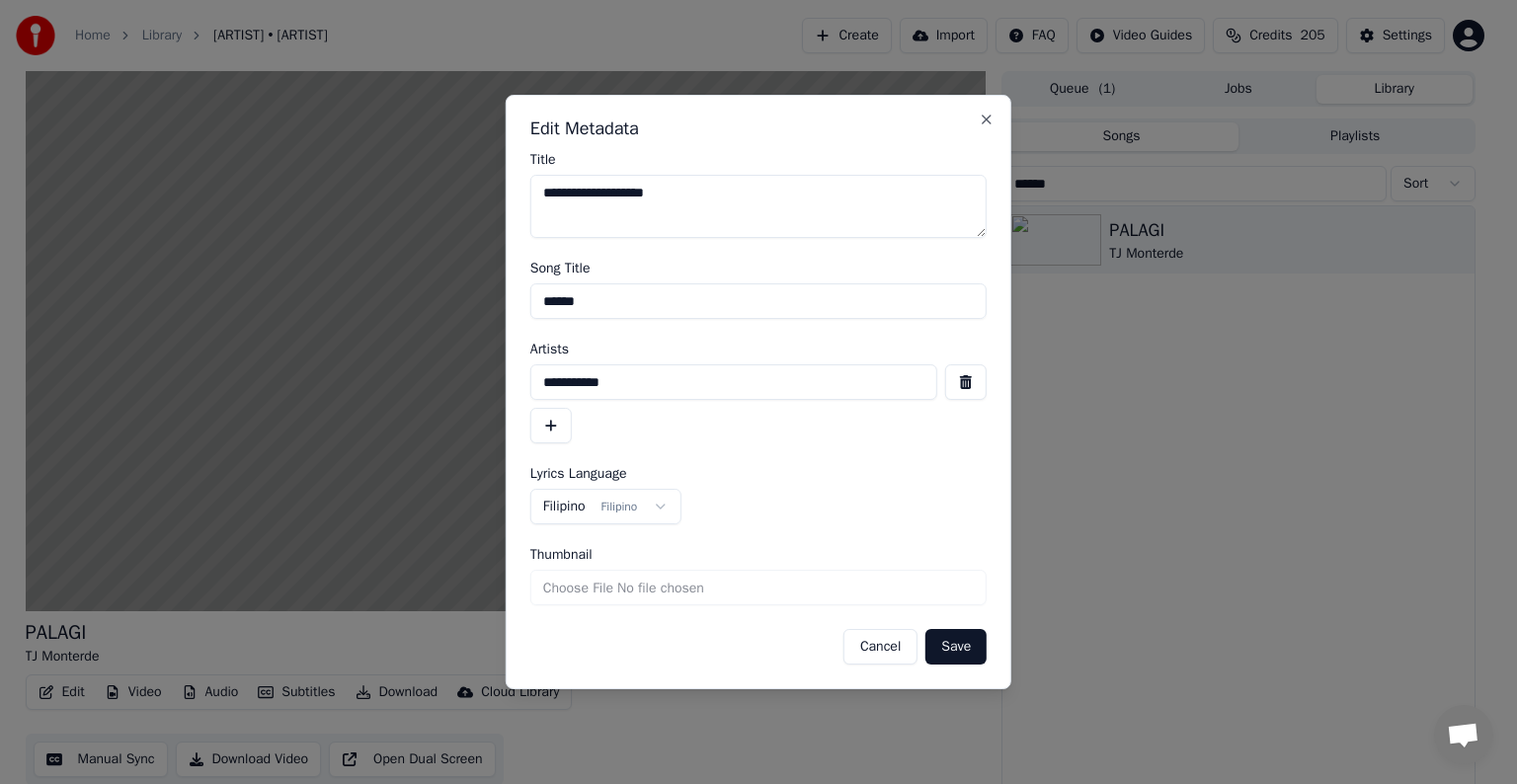 click on "**********" at bounding box center [758, 409] 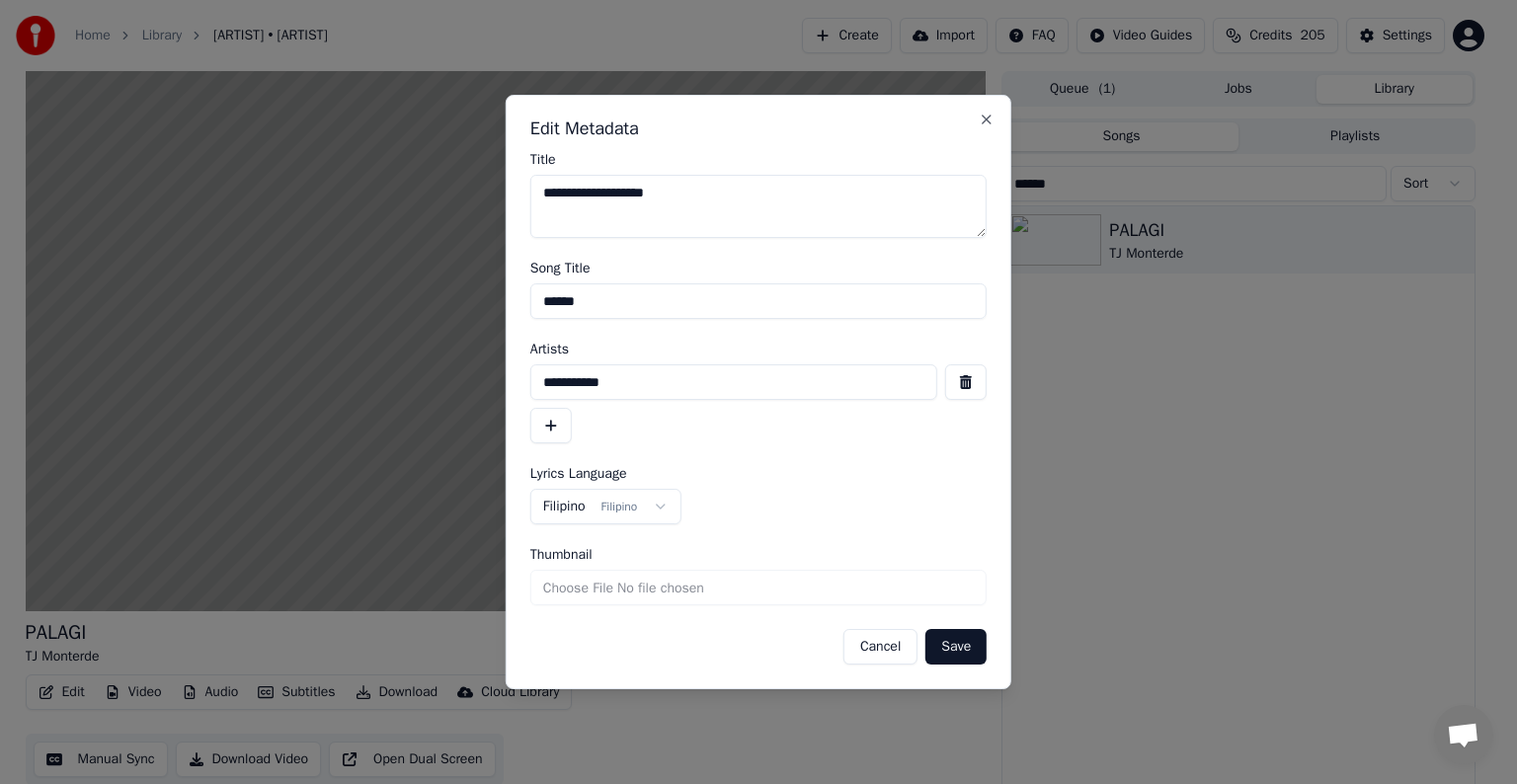 type on "******" 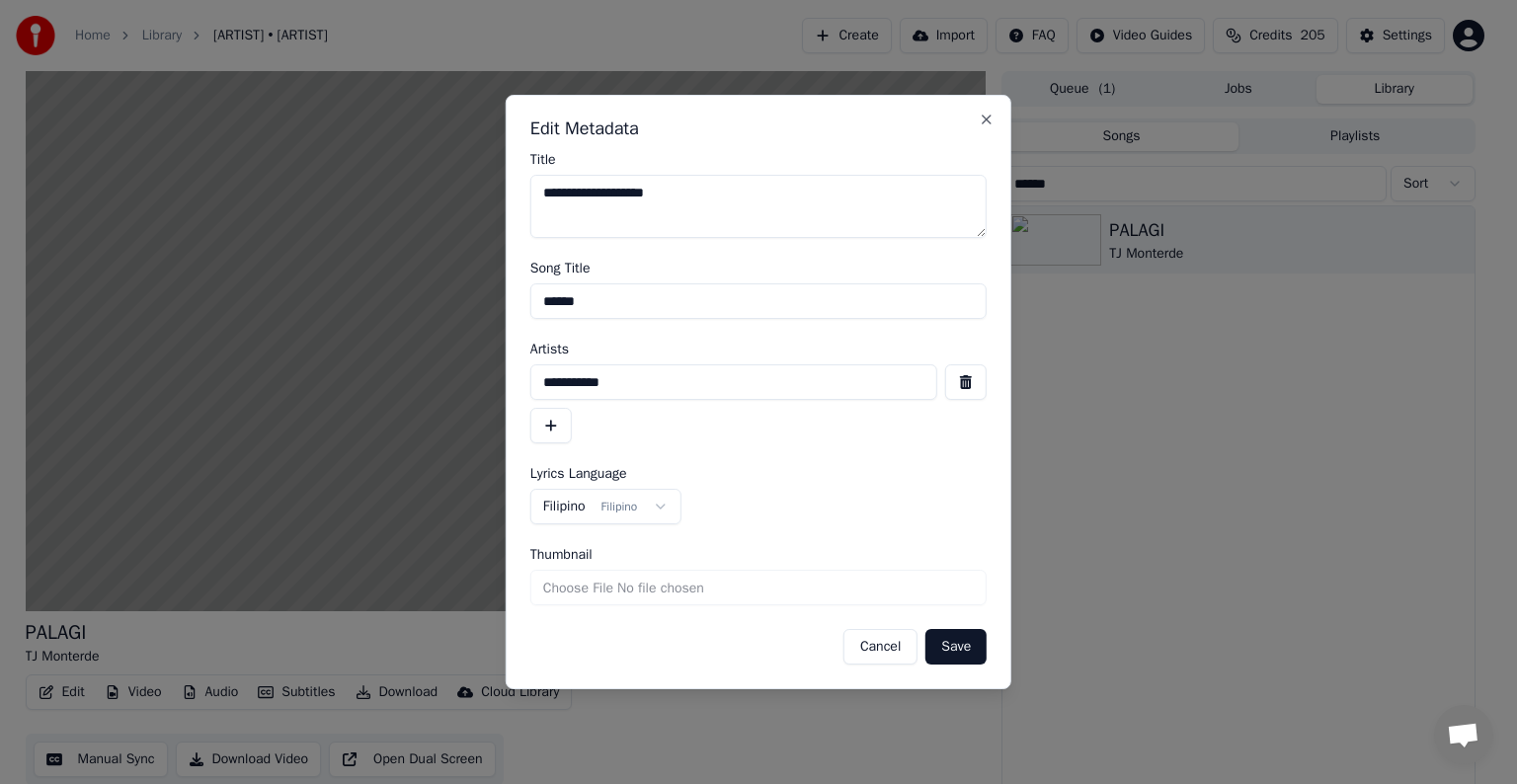 click on "Save" at bounding box center [956, 647] 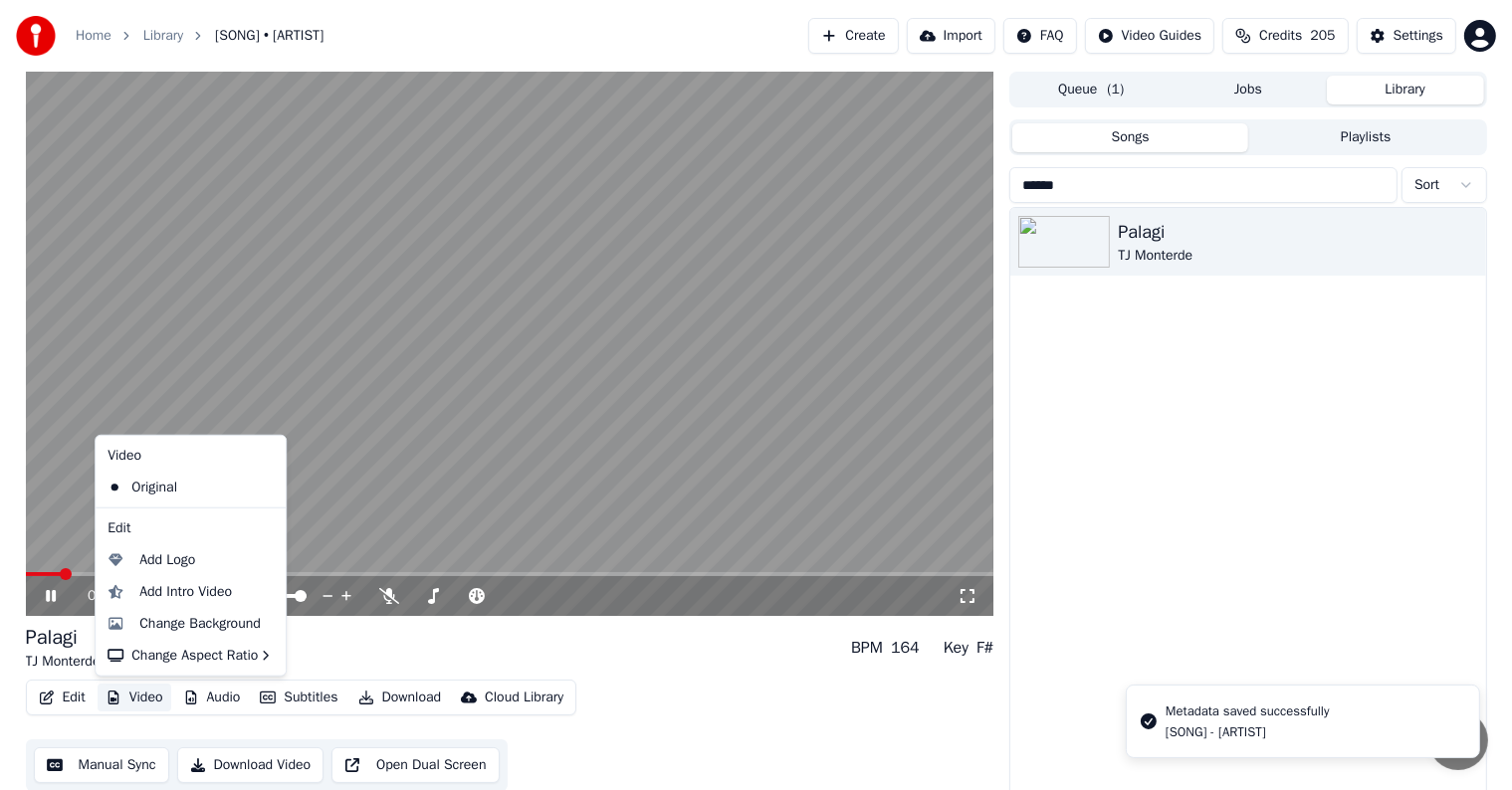 click on "Video" at bounding box center [134, 697] 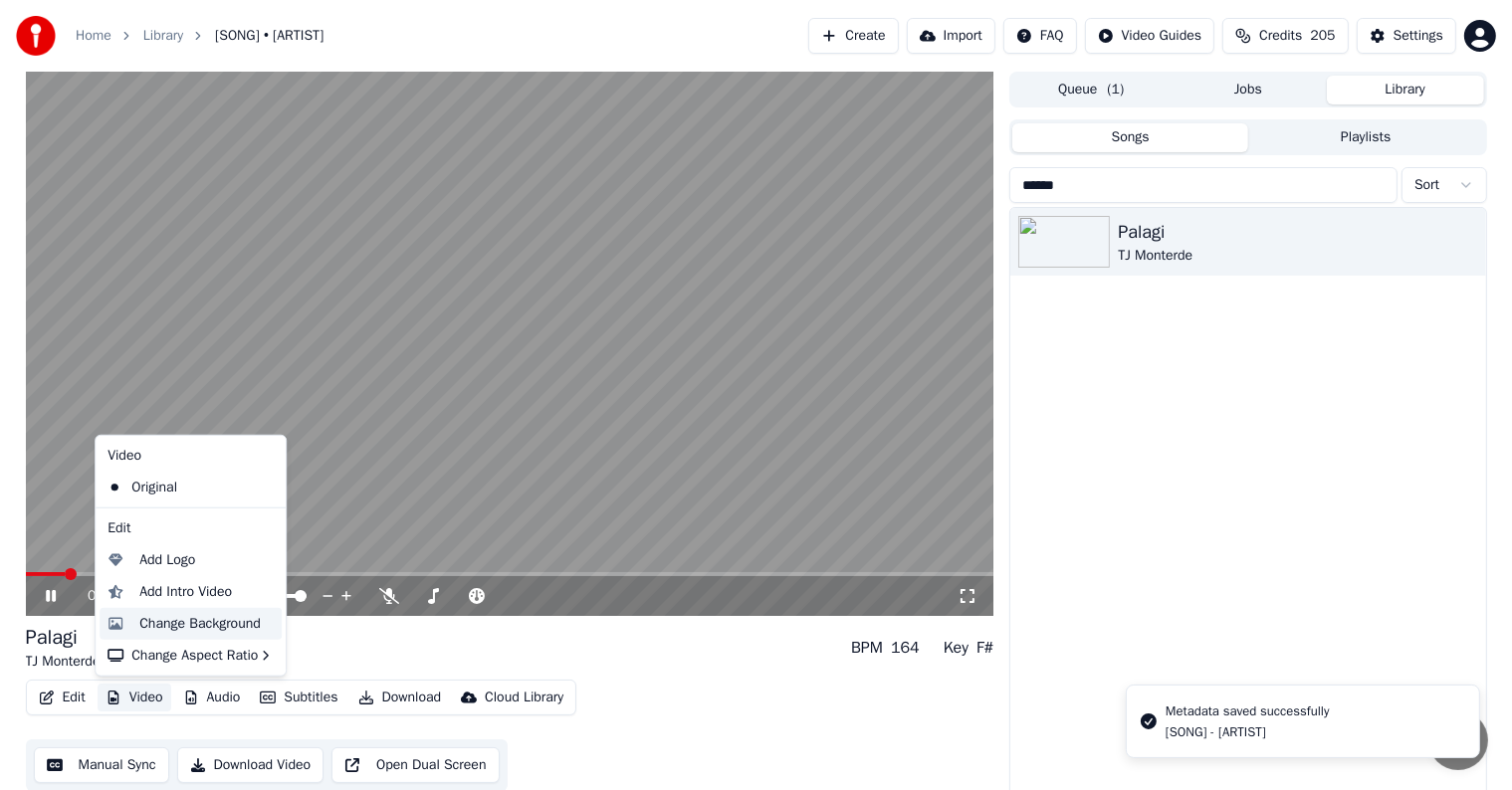 click on "Change Background" at bounding box center [200, 624] 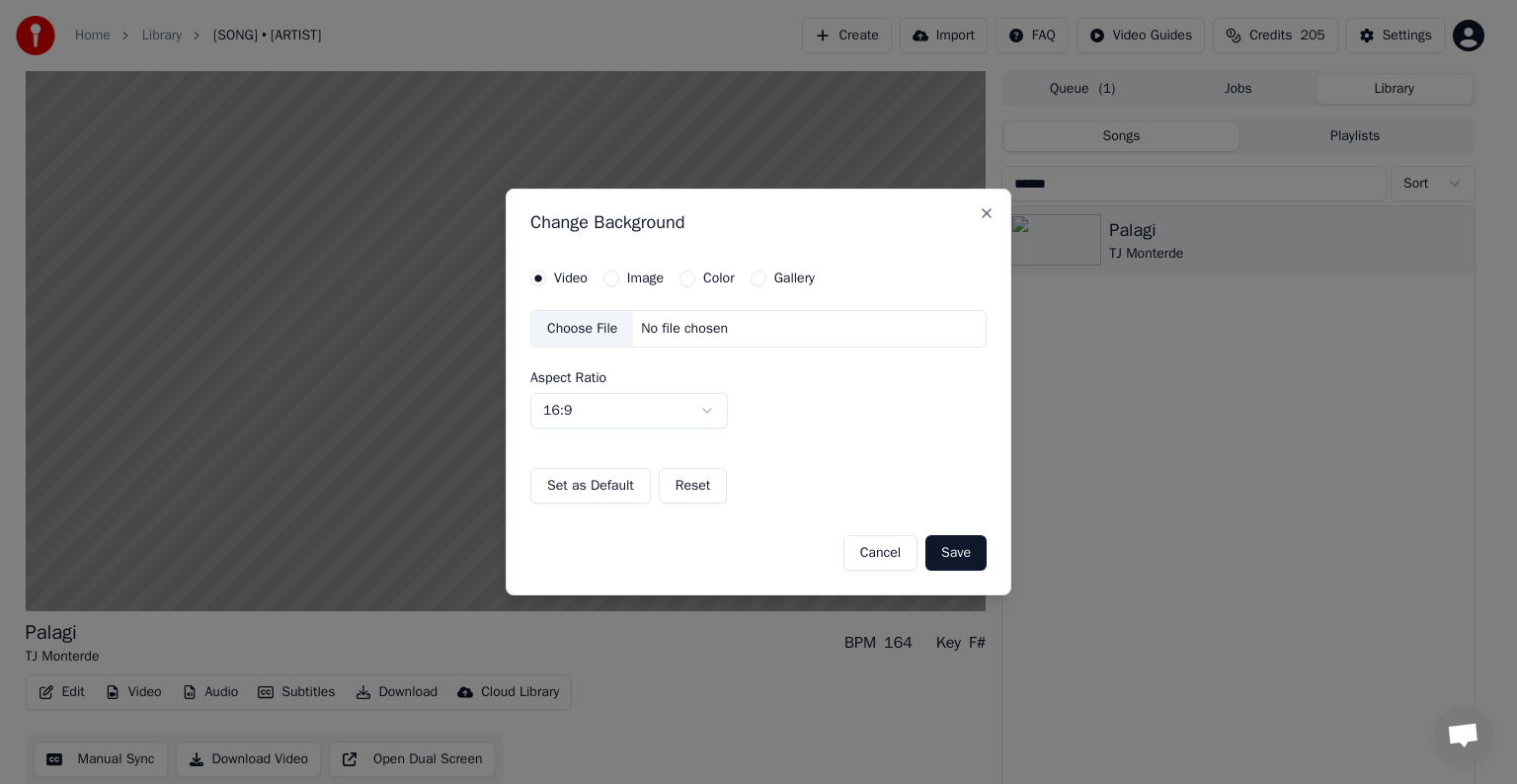 click on "Image" at bounding box center (611, 278) 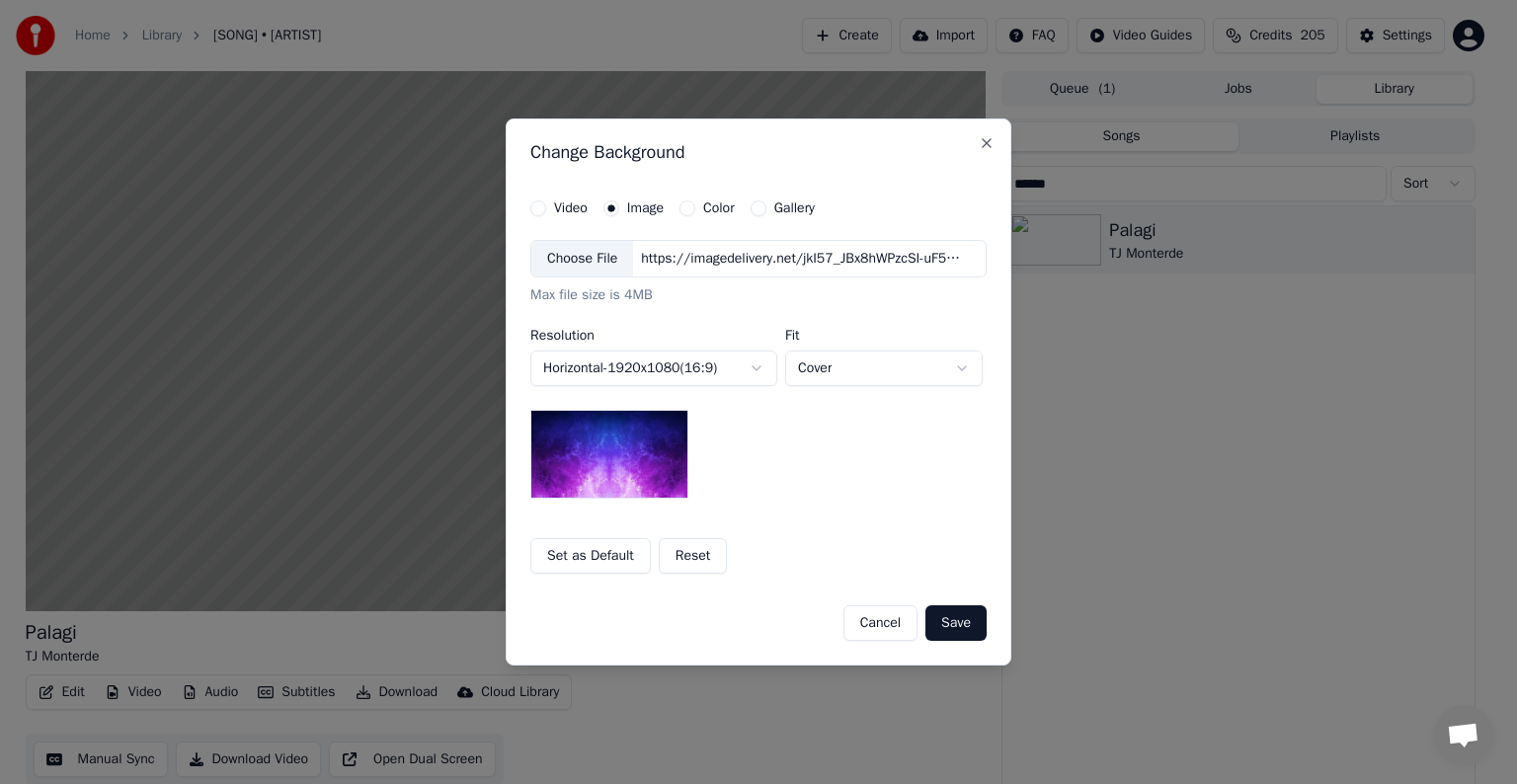 click on "Choose File" at bounding box center (582, 259) 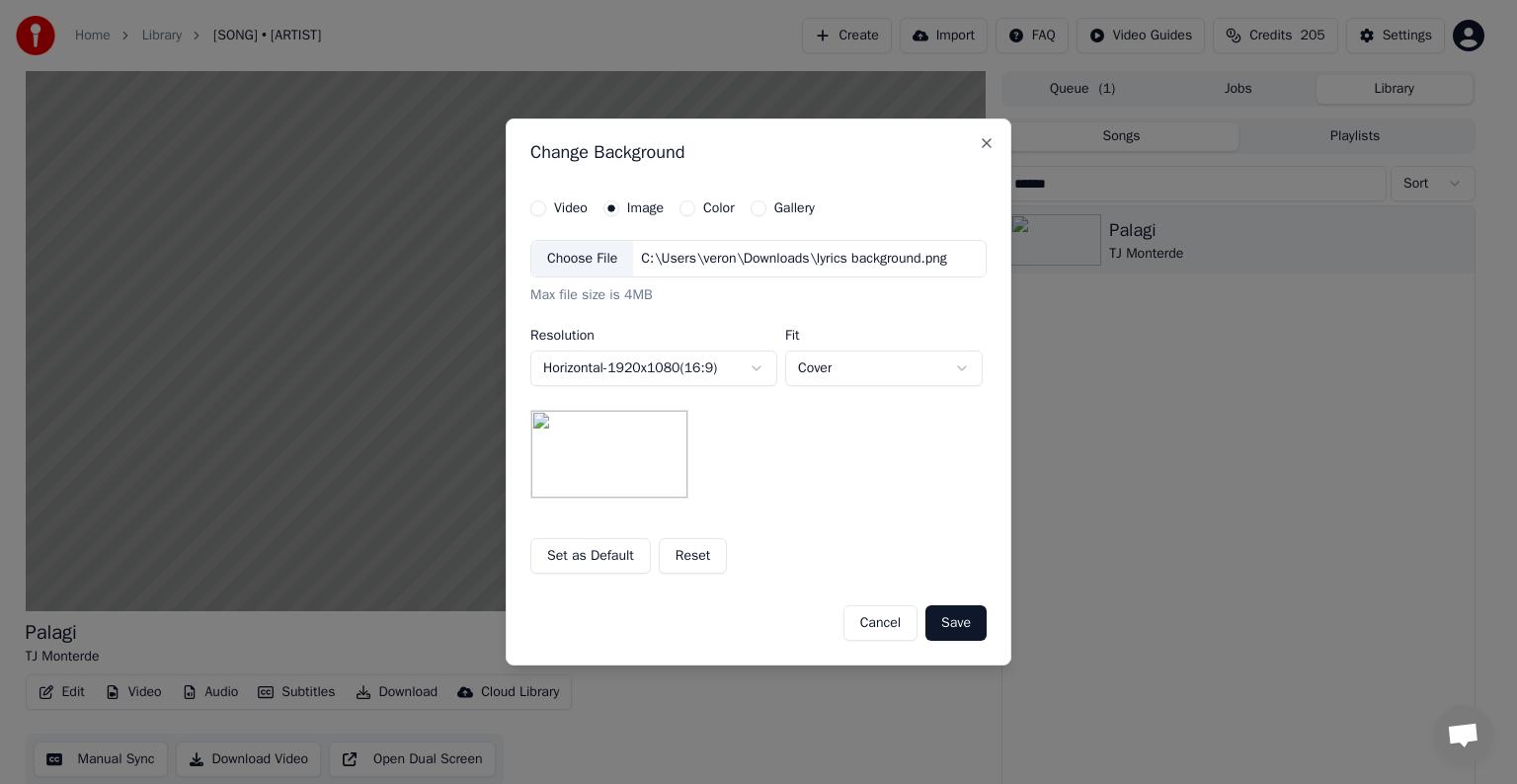 click on "Save" at bounding box center [956, 623] 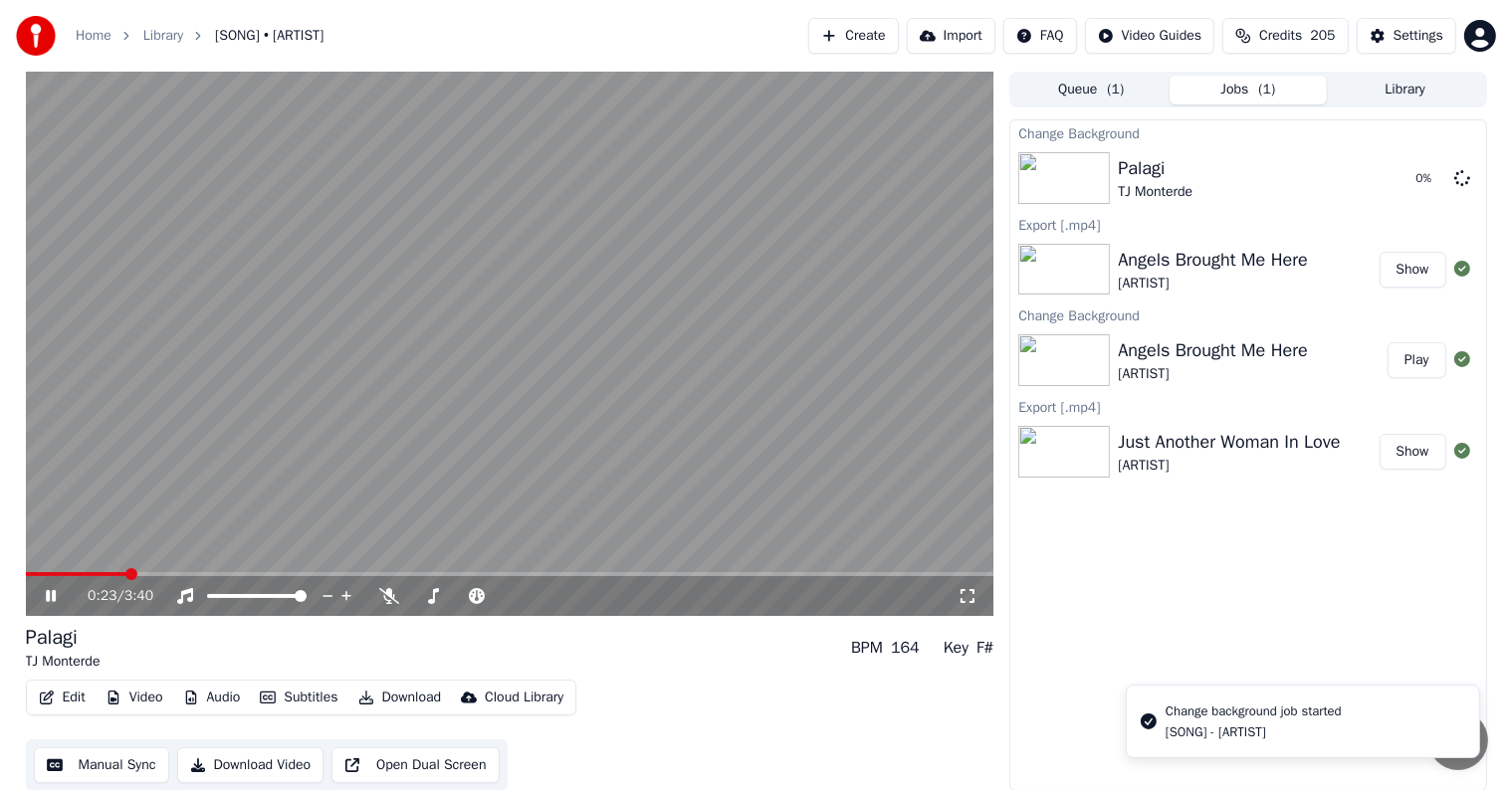click 